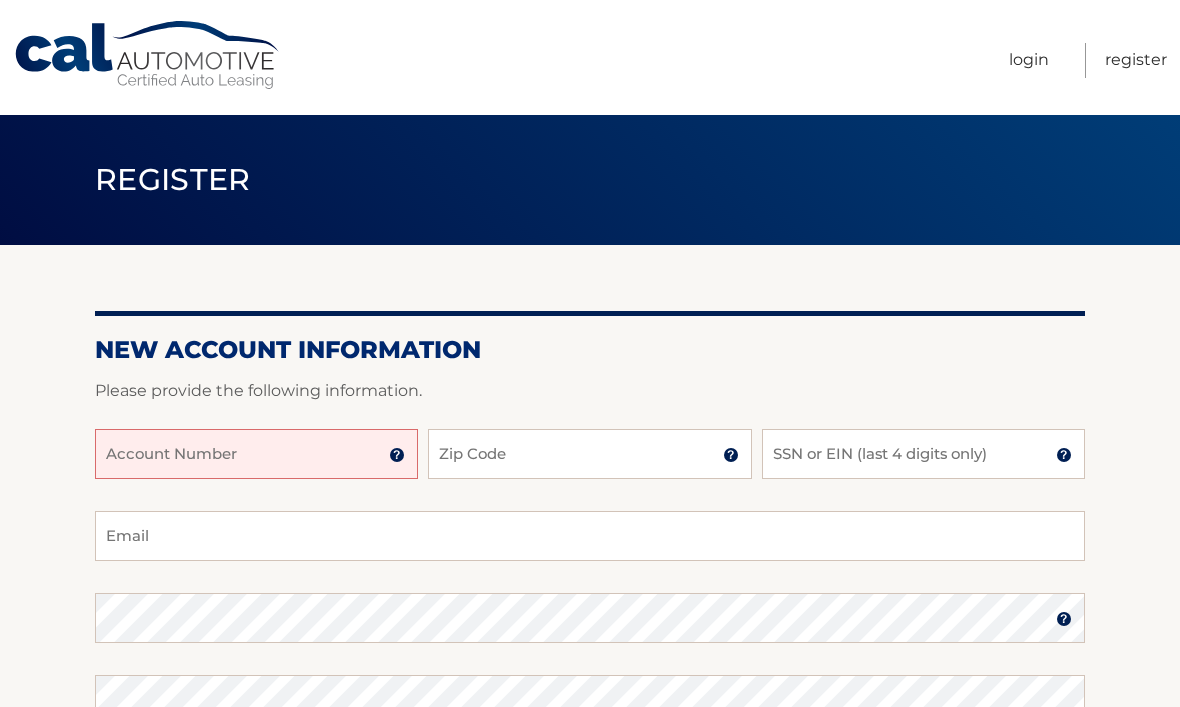 scroll, scrollTop: 0, scrollLeft: 0, axis: both 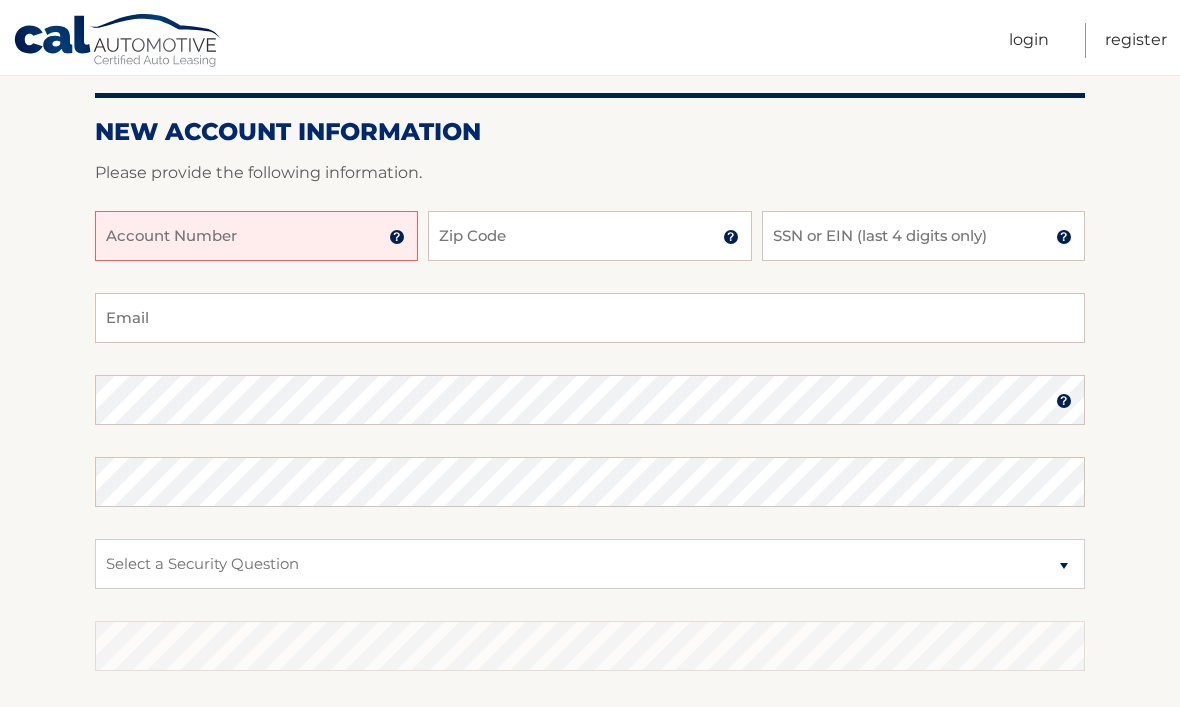 click on "Account Number" at bounding box center (256, 236) 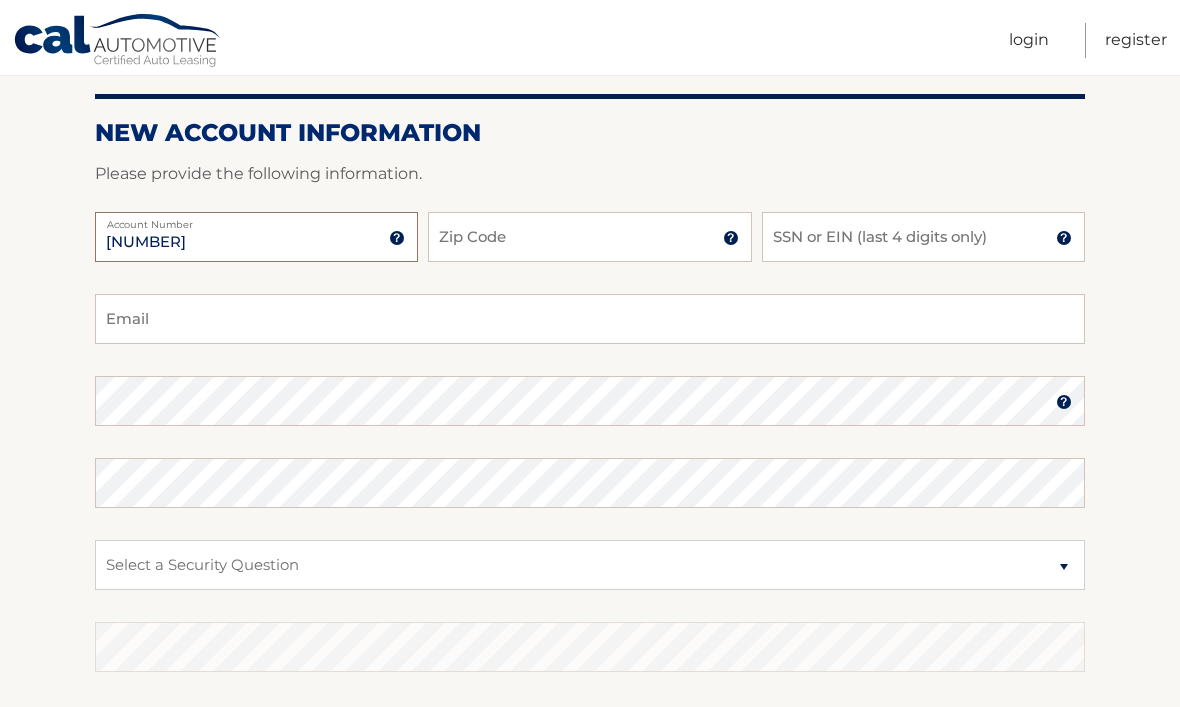 type on "44455539630" 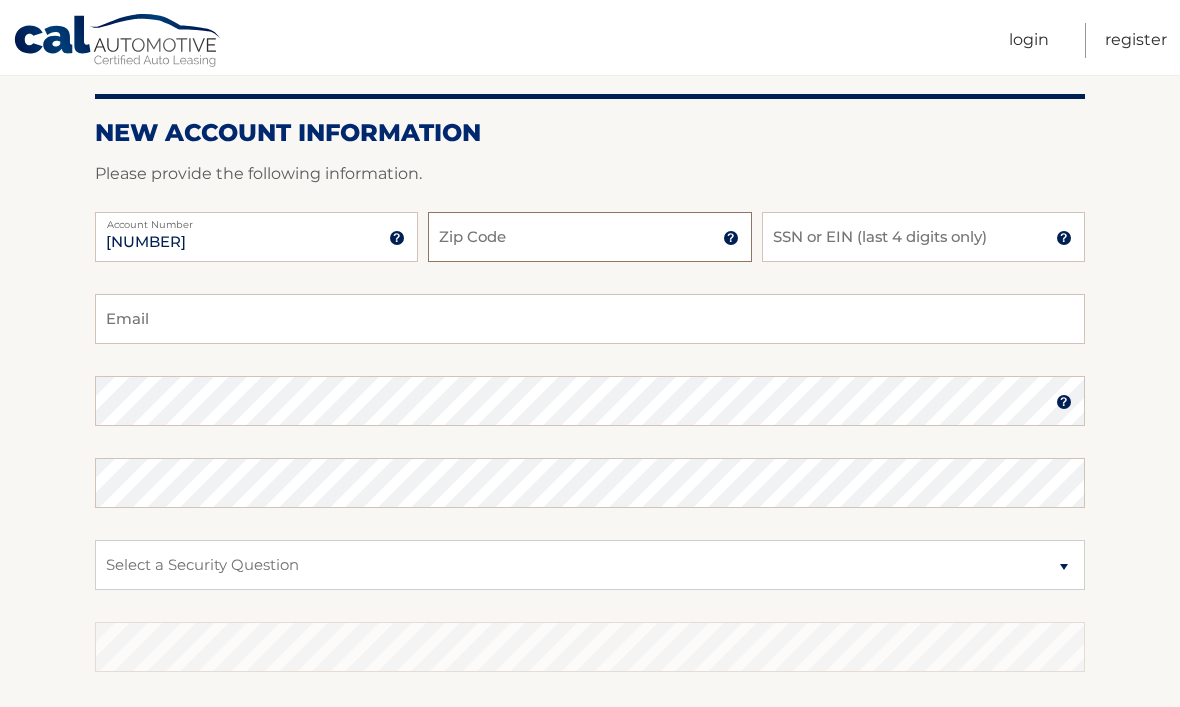 click on "Zip Code" at bounding box center (589, 237) 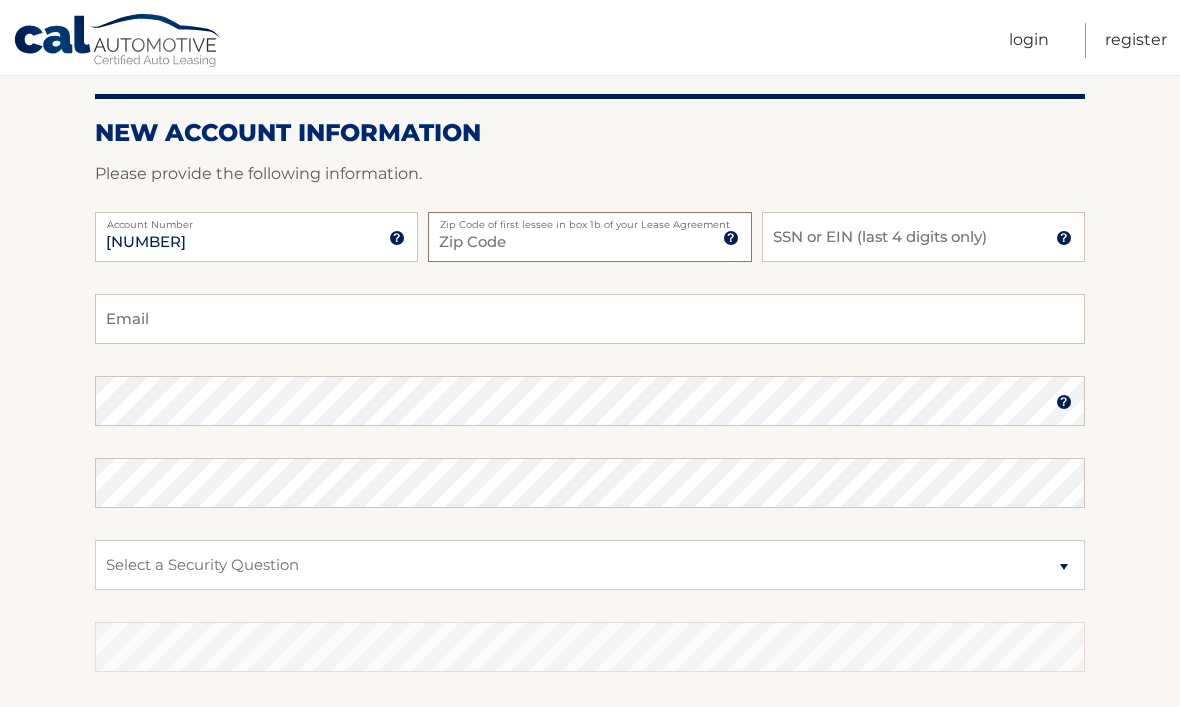 type on "19087" 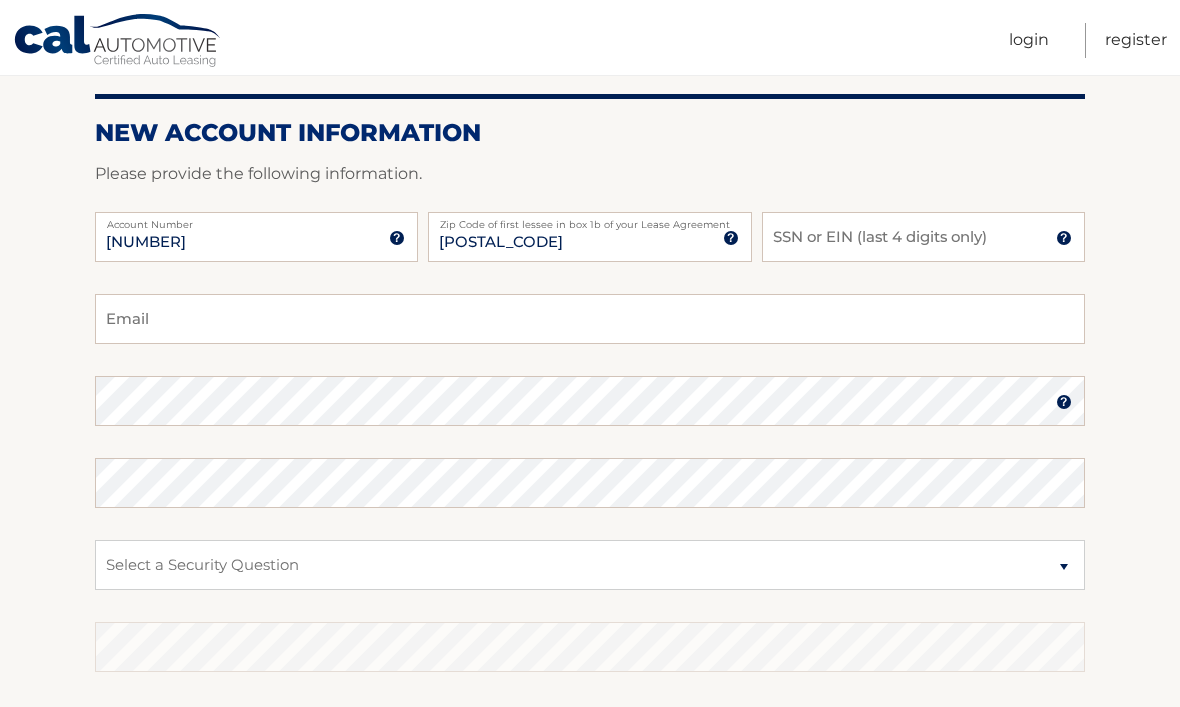 scroll, scrollTop: 218, scrollLeft: 0, axis: vertical 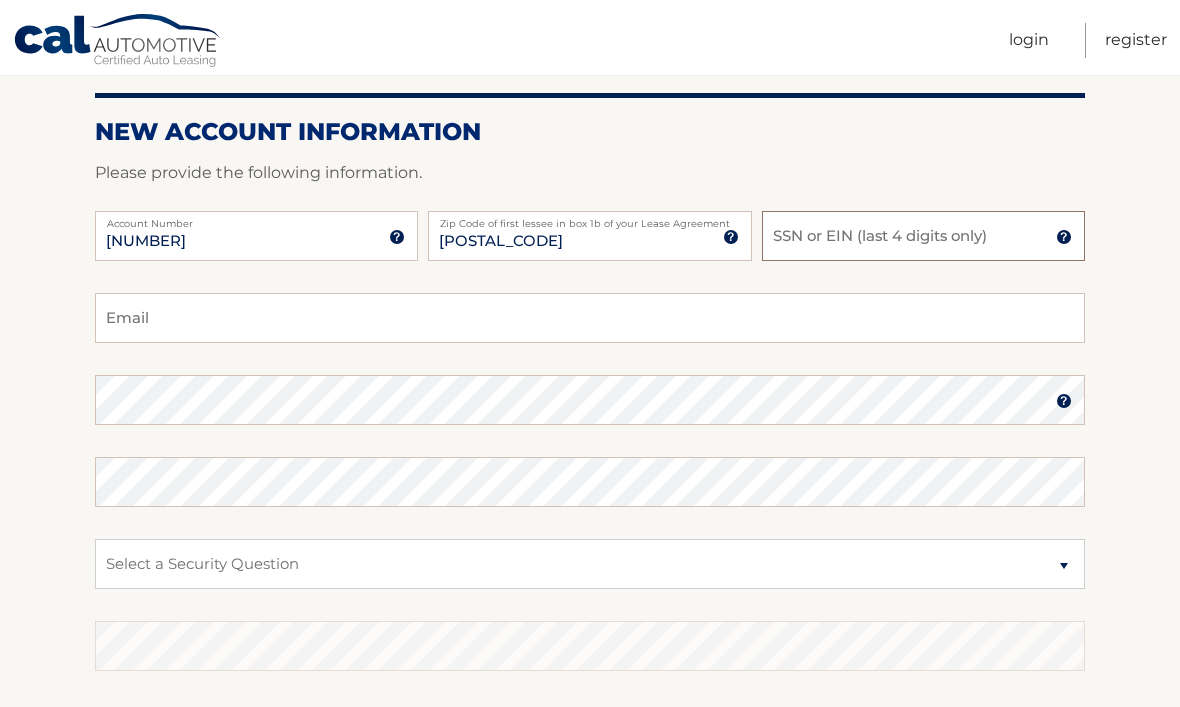 click on "SSN or EIN (last 4 digits only)" at bounding box center [923, 236] 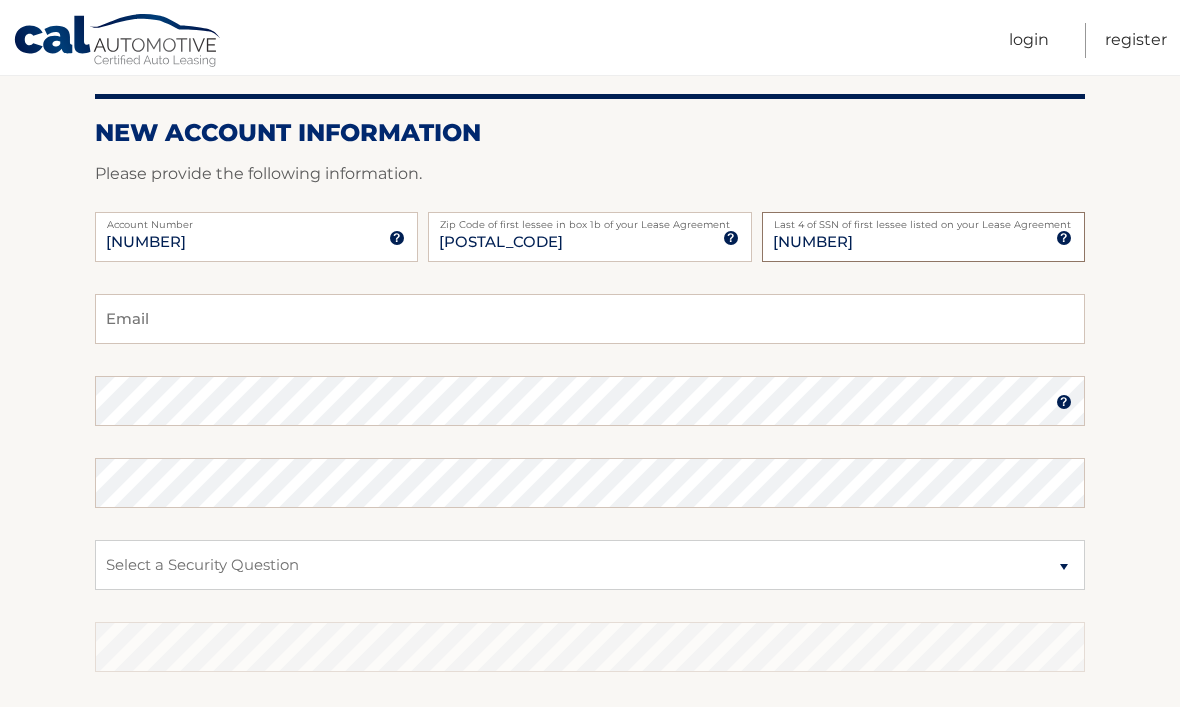 type on "5686" 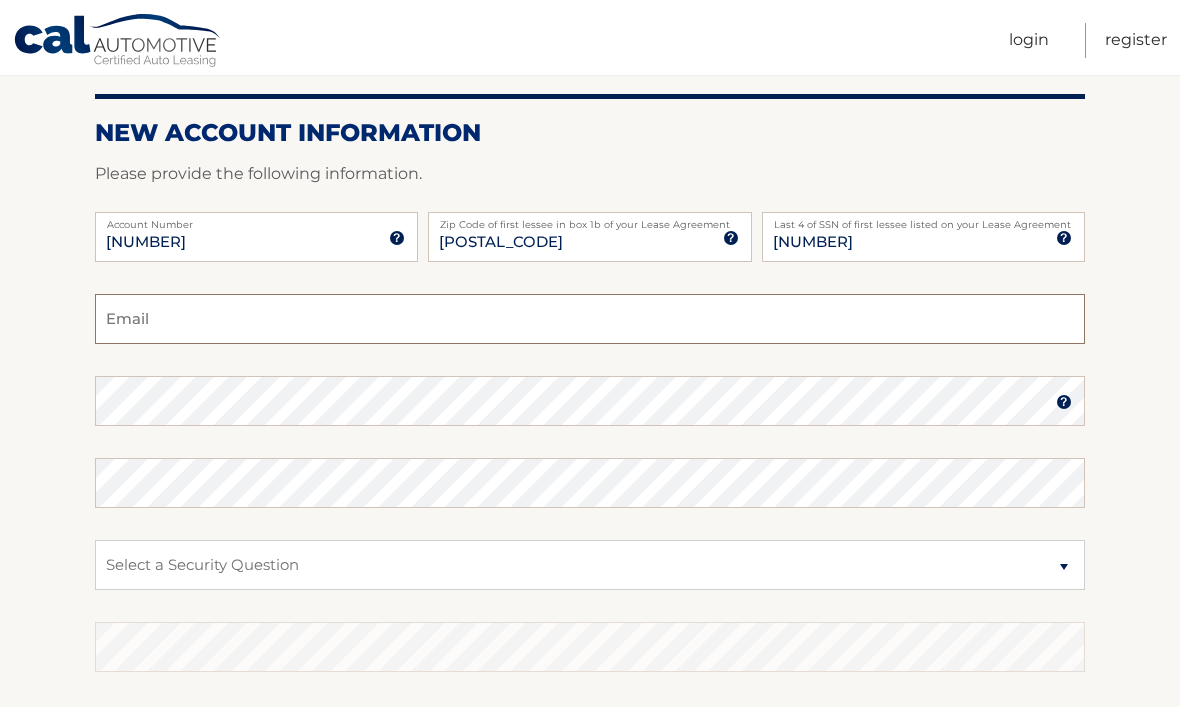 click on "Email" at bounding box center [590, 319] 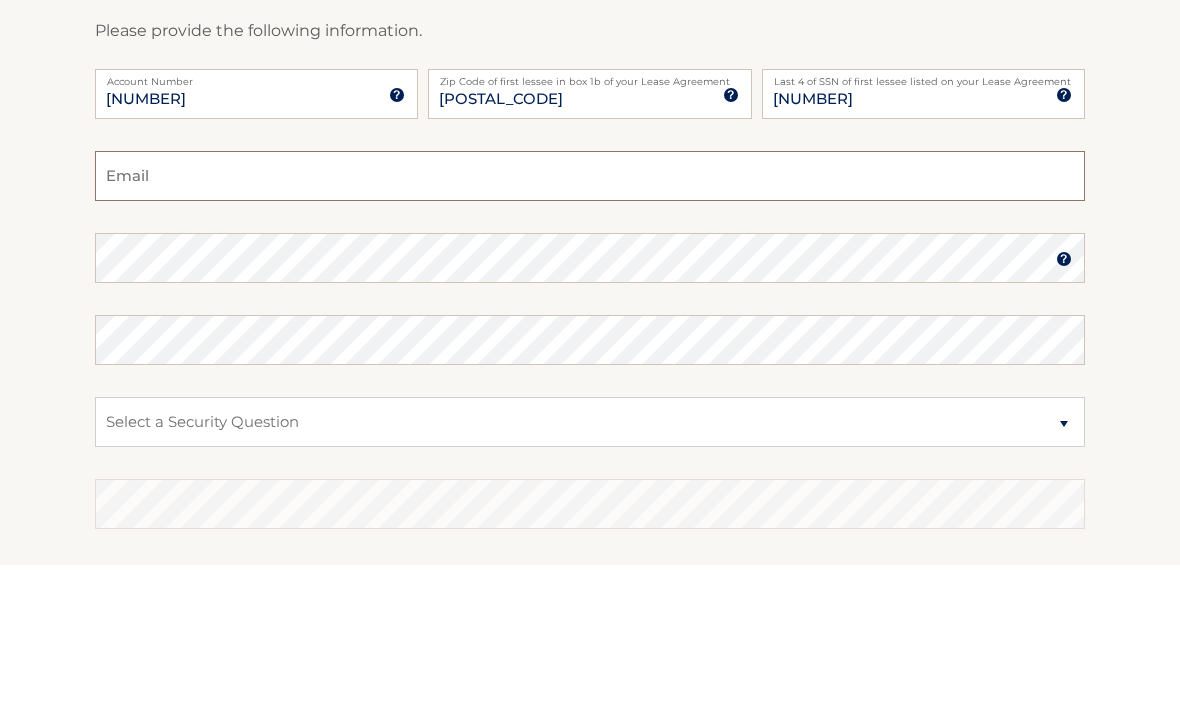 type on "julielojek918@gmail.com" 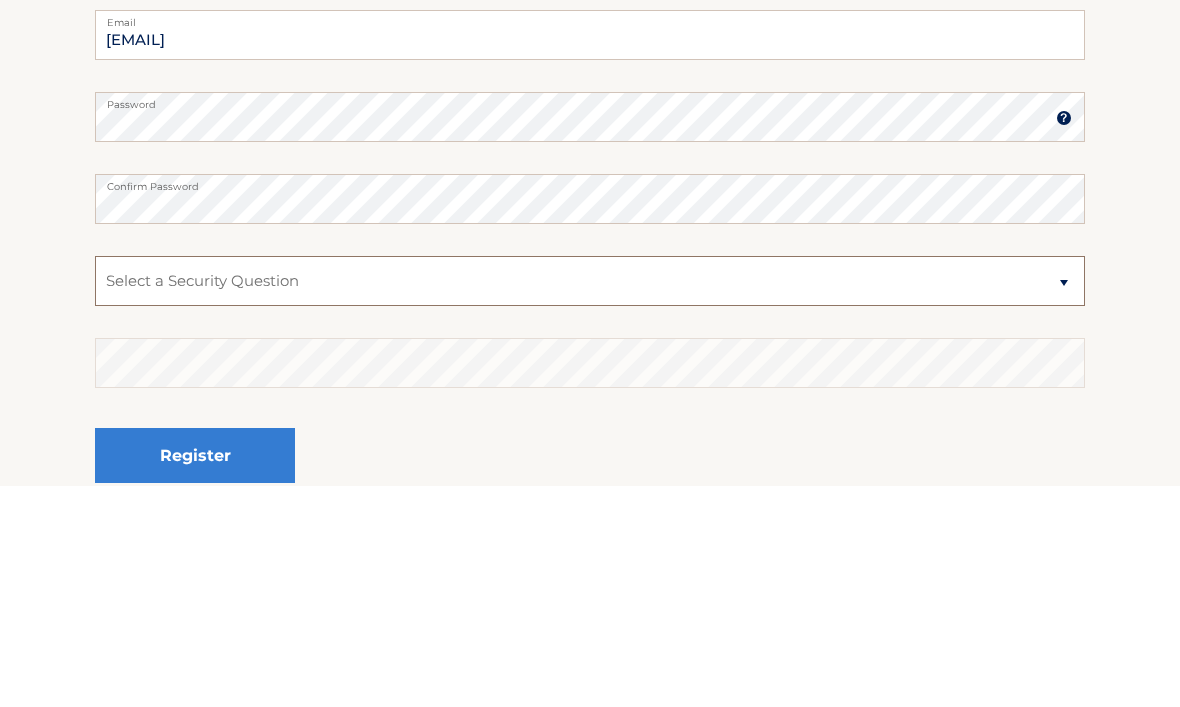 click on "Select a Security Question
What was the name of your elementary school?
What is your mother’s maiden name?
What street did you live on in the third grade?
In what city or town was your first job?
What was your childhood phone number including area code? (e.g., 000-000-0000)" at bounding box center (590, 502) 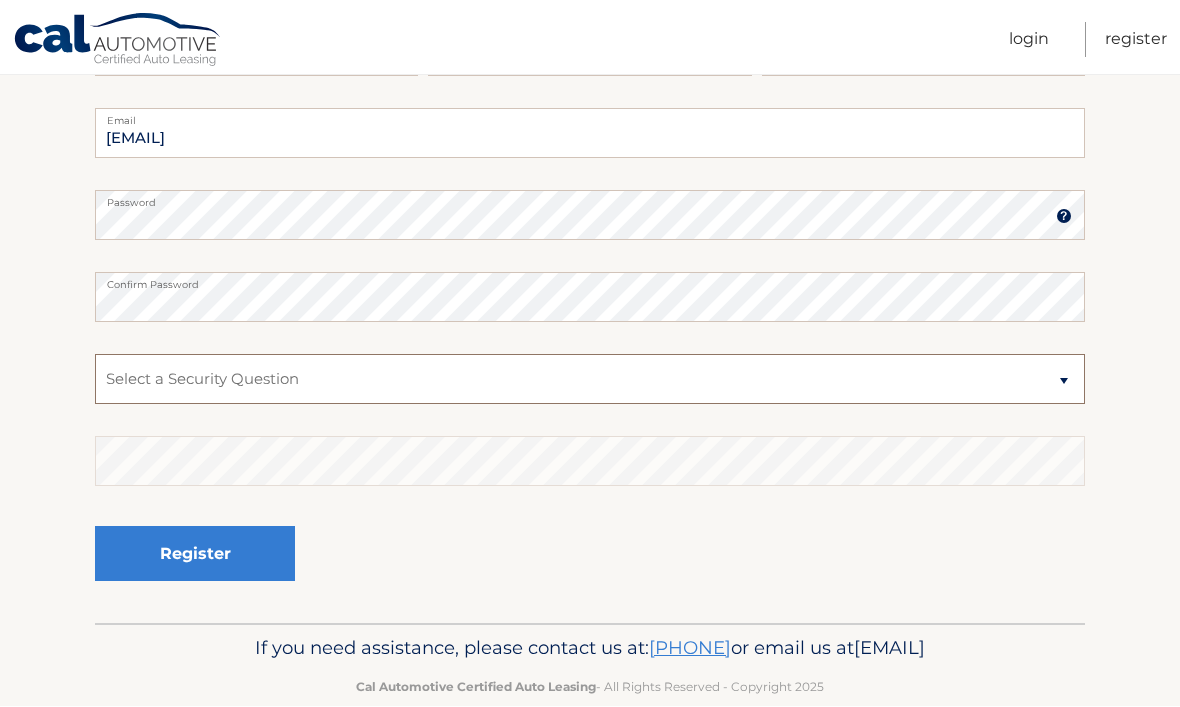 select on "2" 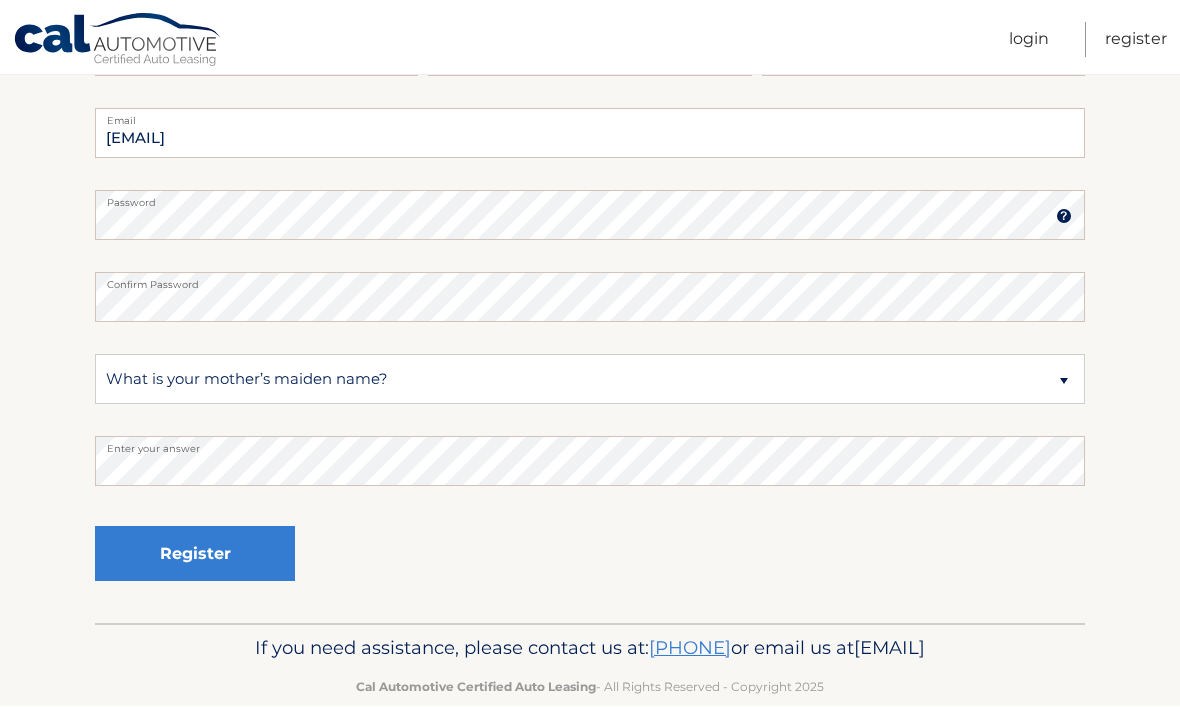 click on "Register" at bounding box center (195, 554) 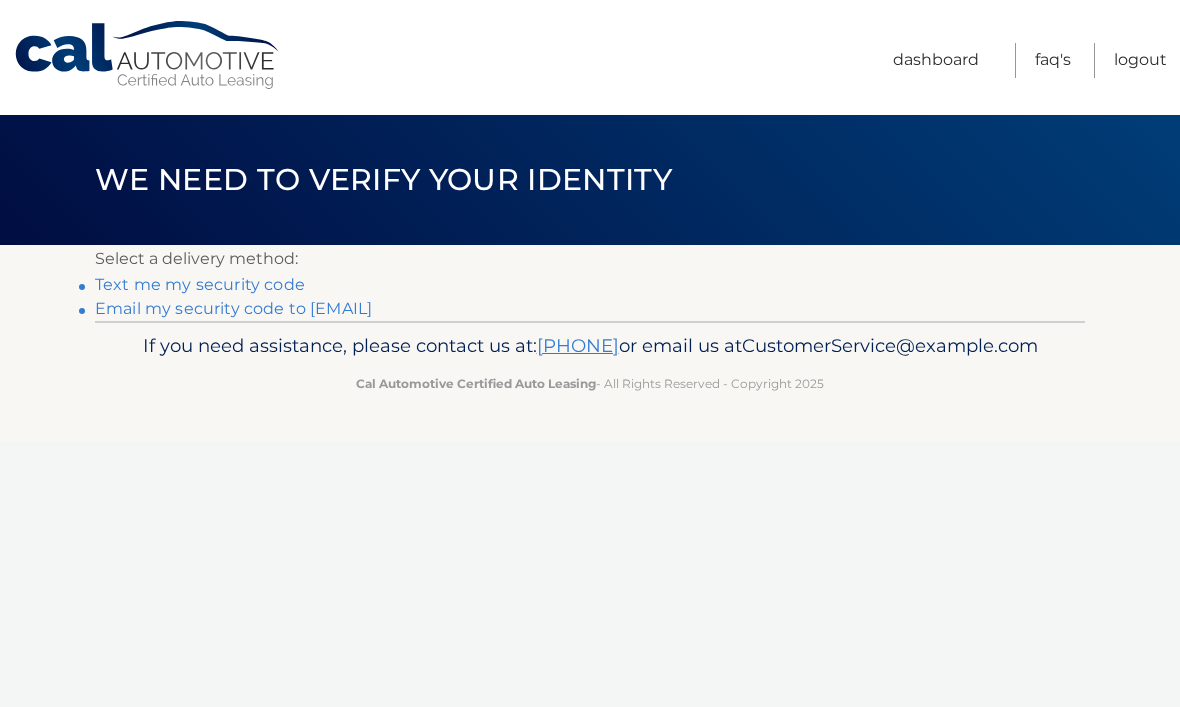 scroll, scrollTop: 0, scrollLeft: 0, axis: both 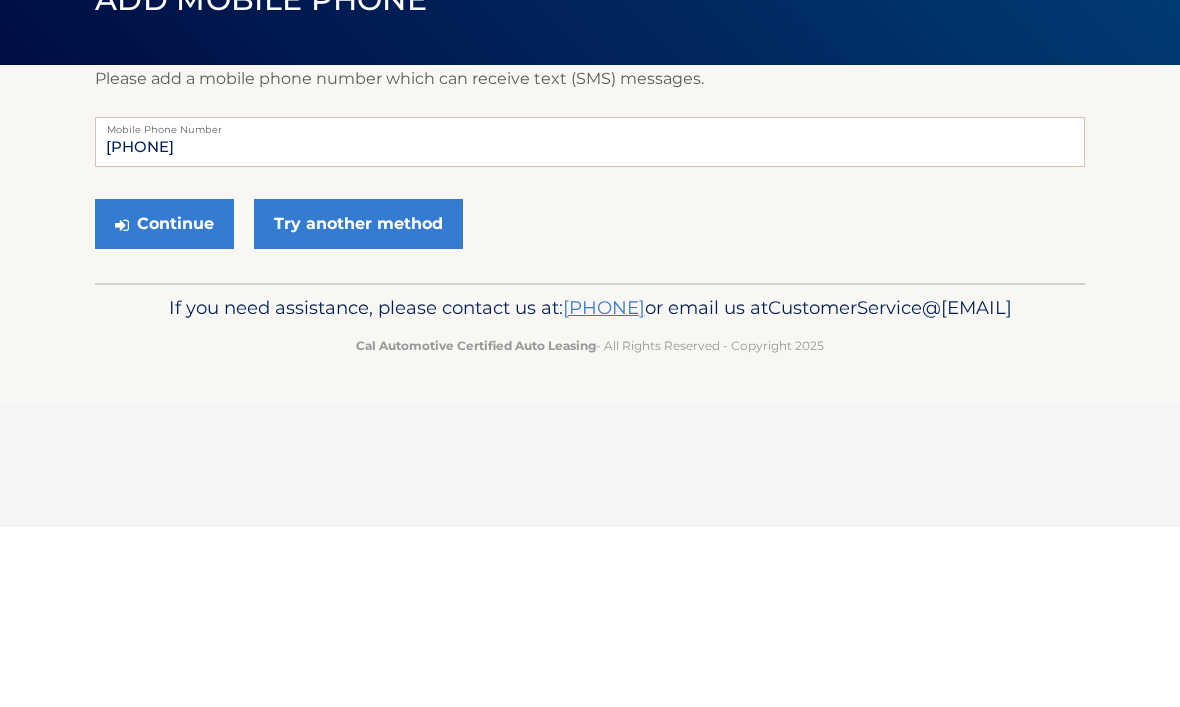 click on "Continue" at bounding box center (164, 404) 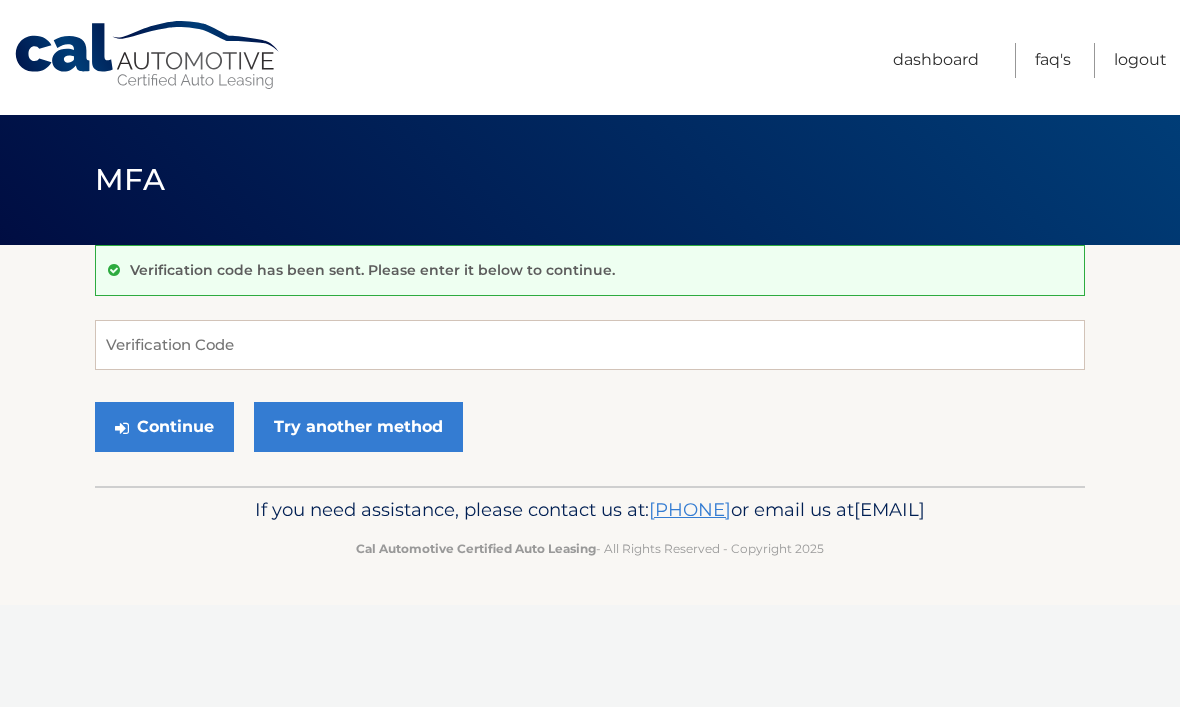 scroll, scrollTop: 0, scrollLeft: 0, axis: both 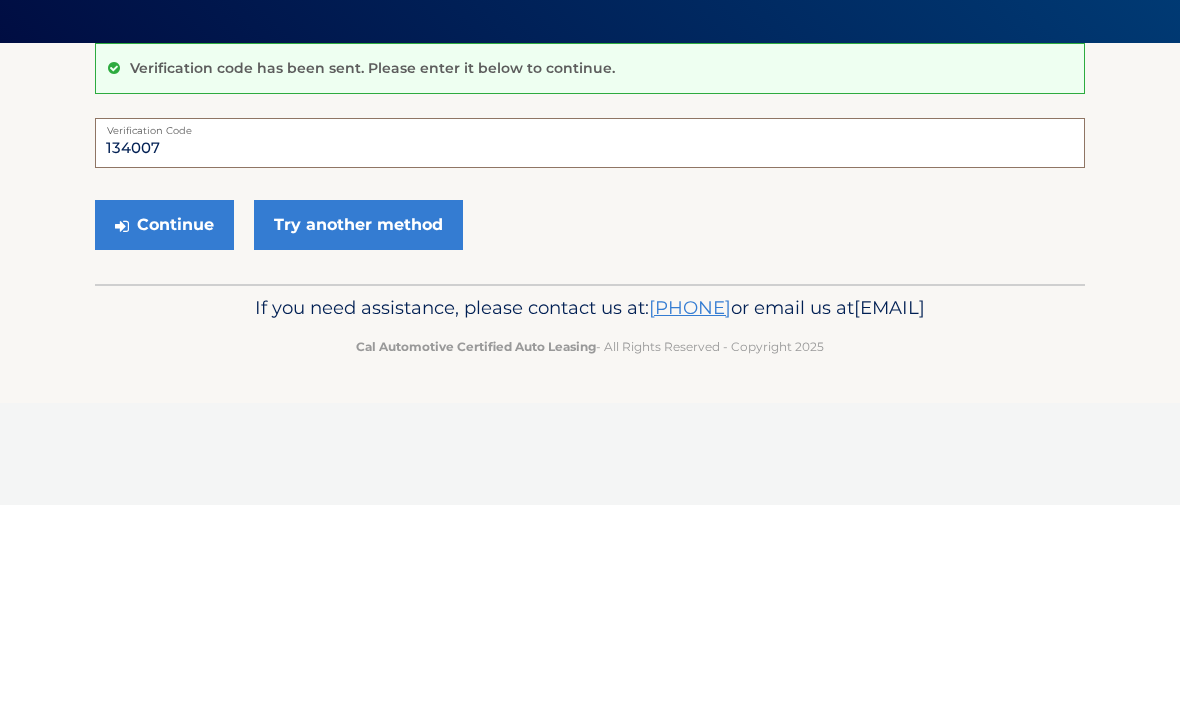 type on "134007" 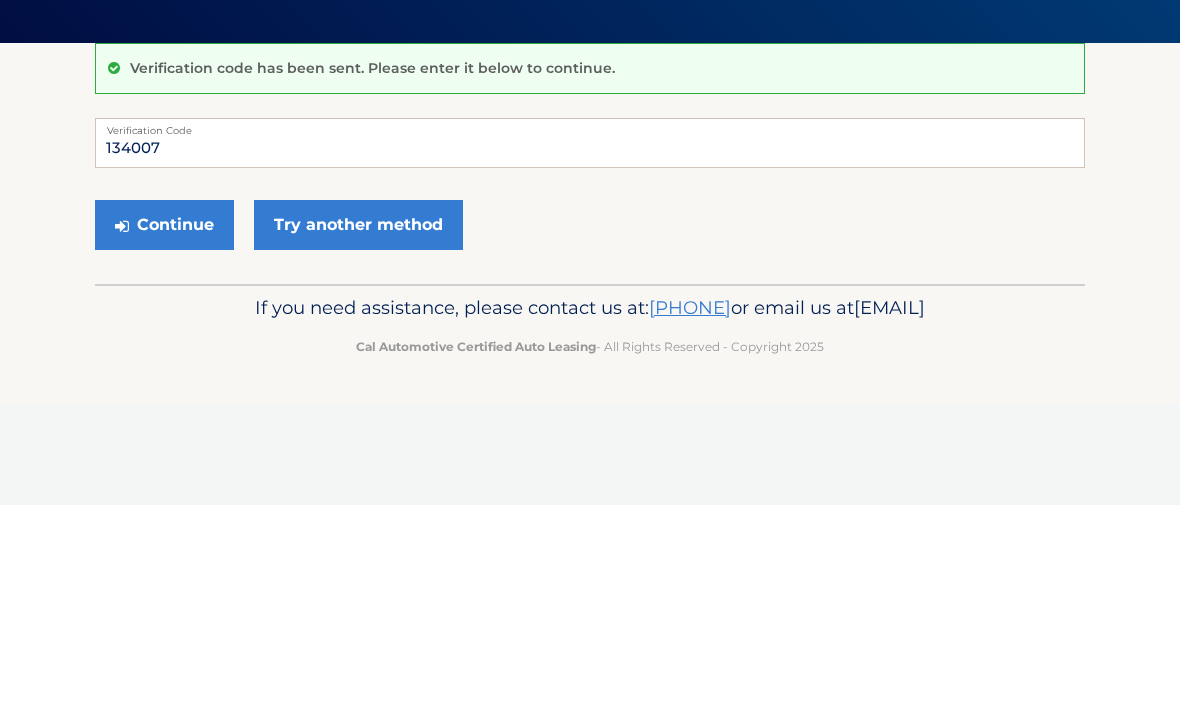 click on "Continue" at bounding box center (164, 427) 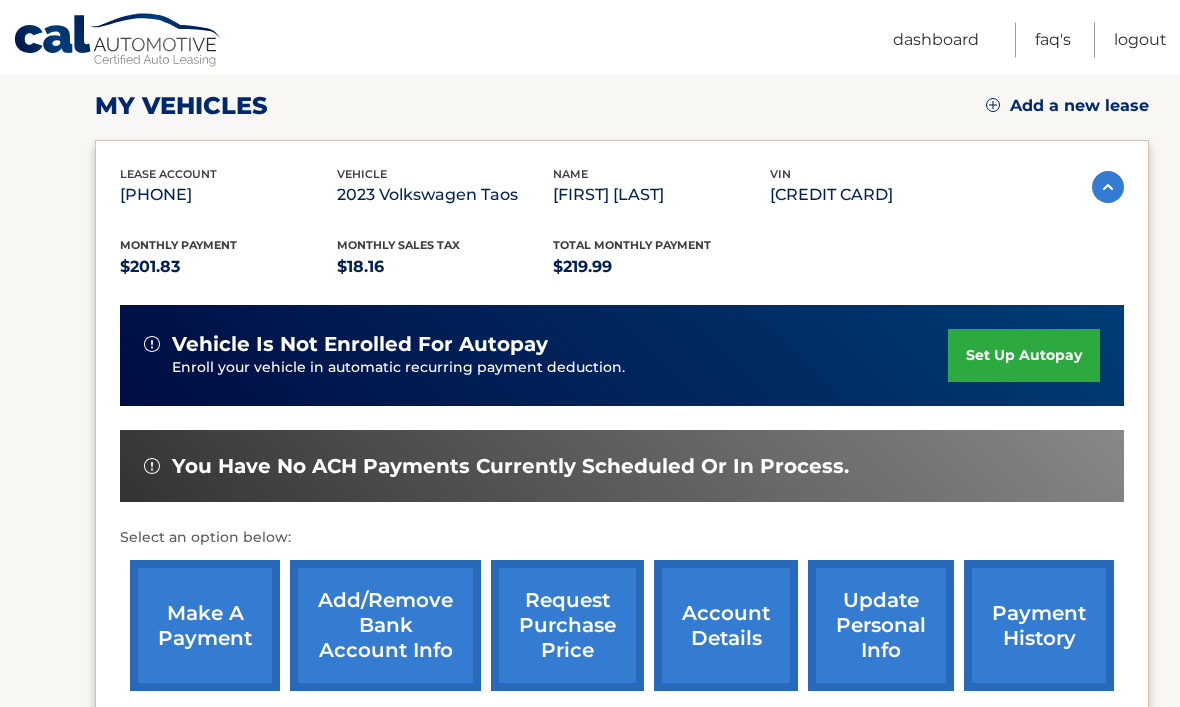 scroll, scrollTop: 274, scrollLeft: 0, axis: vertical 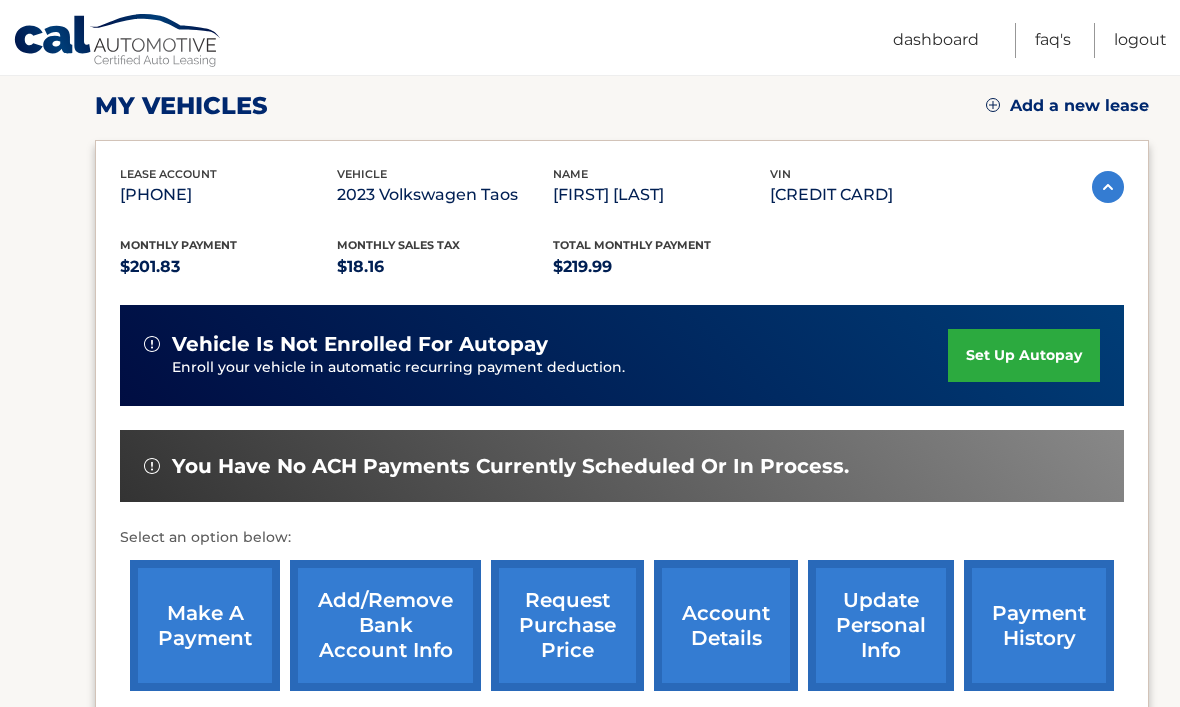 click on "Add/Remove bank account info" at bounding box center (385, 625) 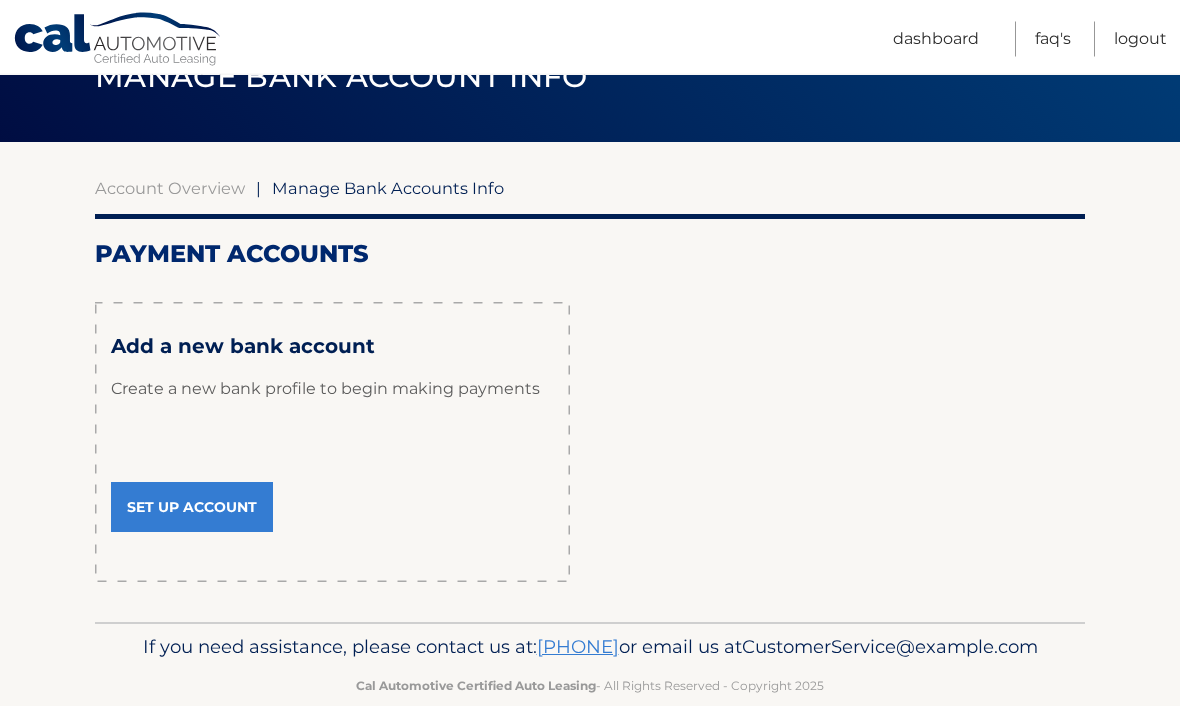 scroll, scrollTop: 101, scrollLeft: 0, axis: vertical 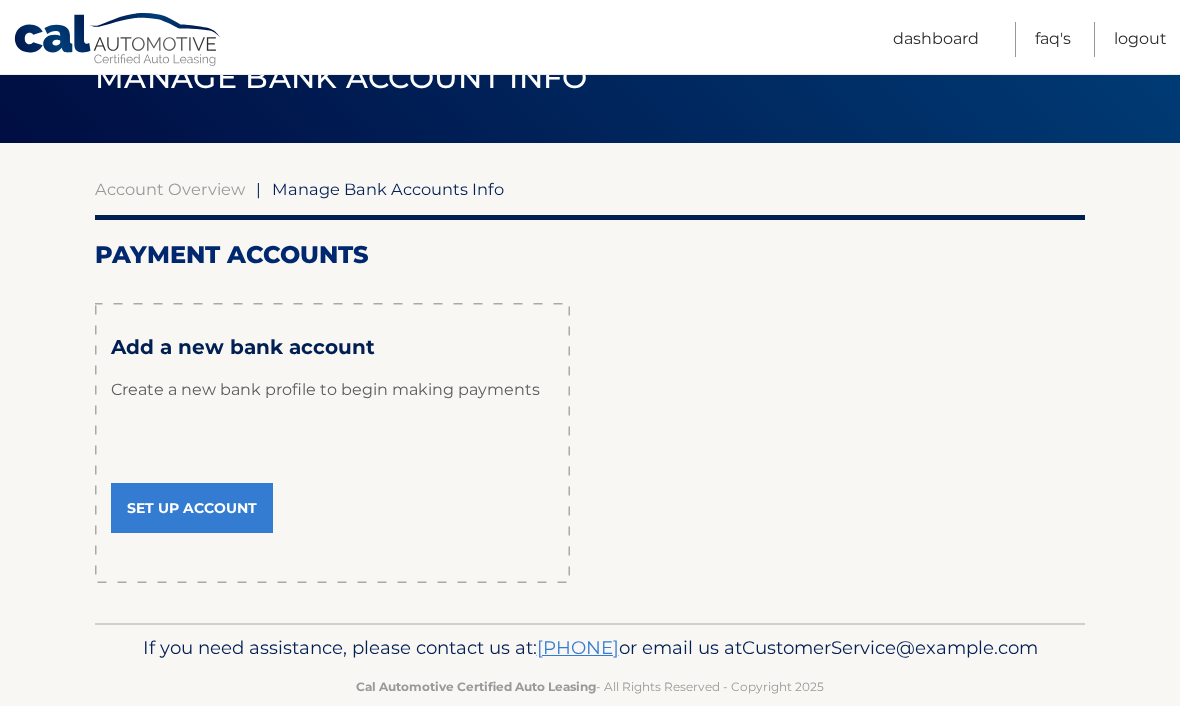 click on "Set Up Account" at bounding box center (192, 509) 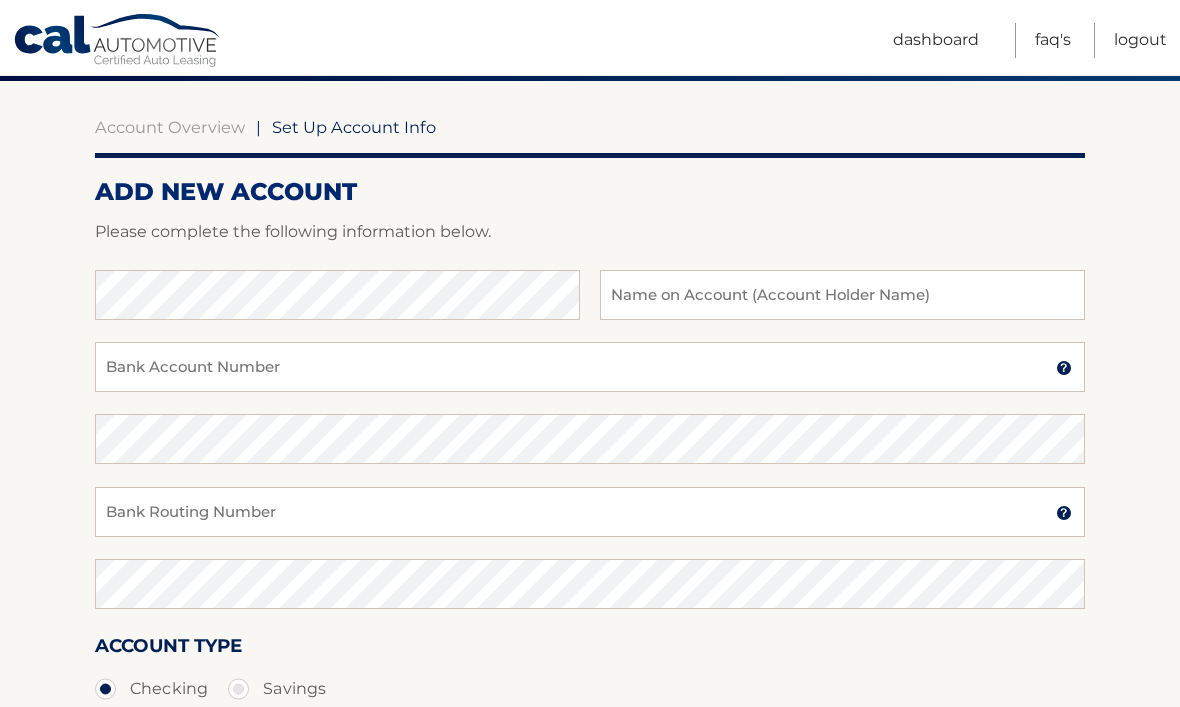 scroll, scrollTop: 165, scrollLeft: 0, axis: vertical 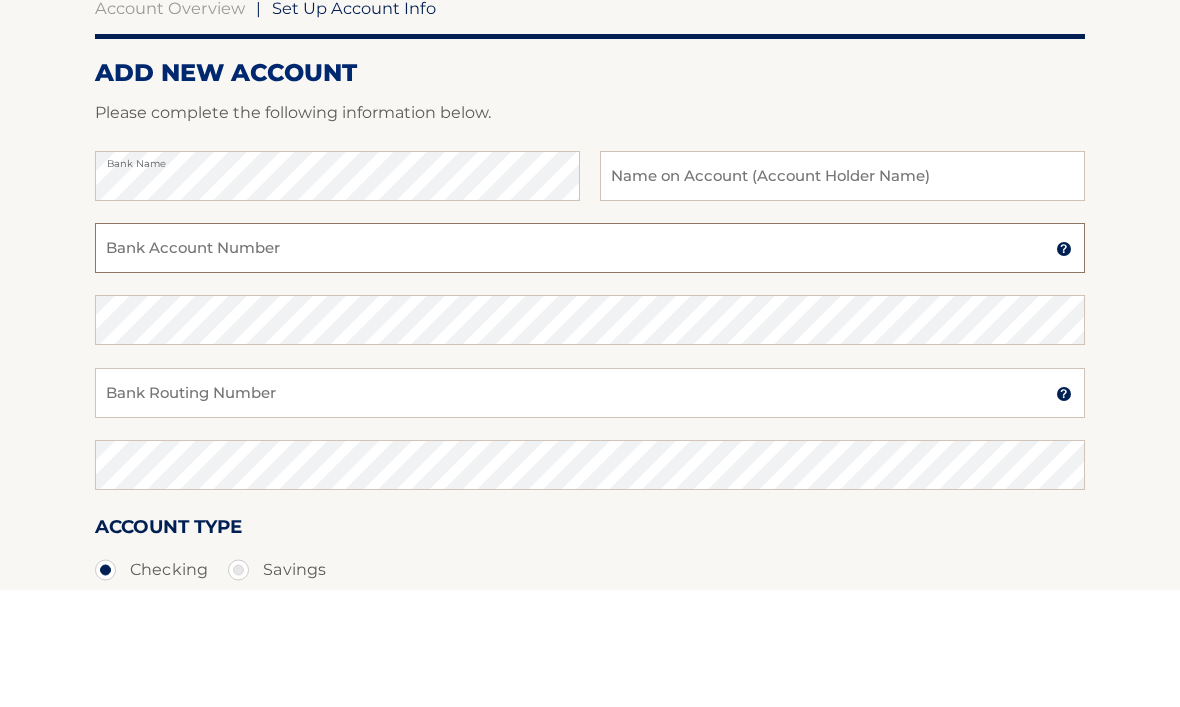 click on "Bank Account Number" at bounding box center (590, 366) 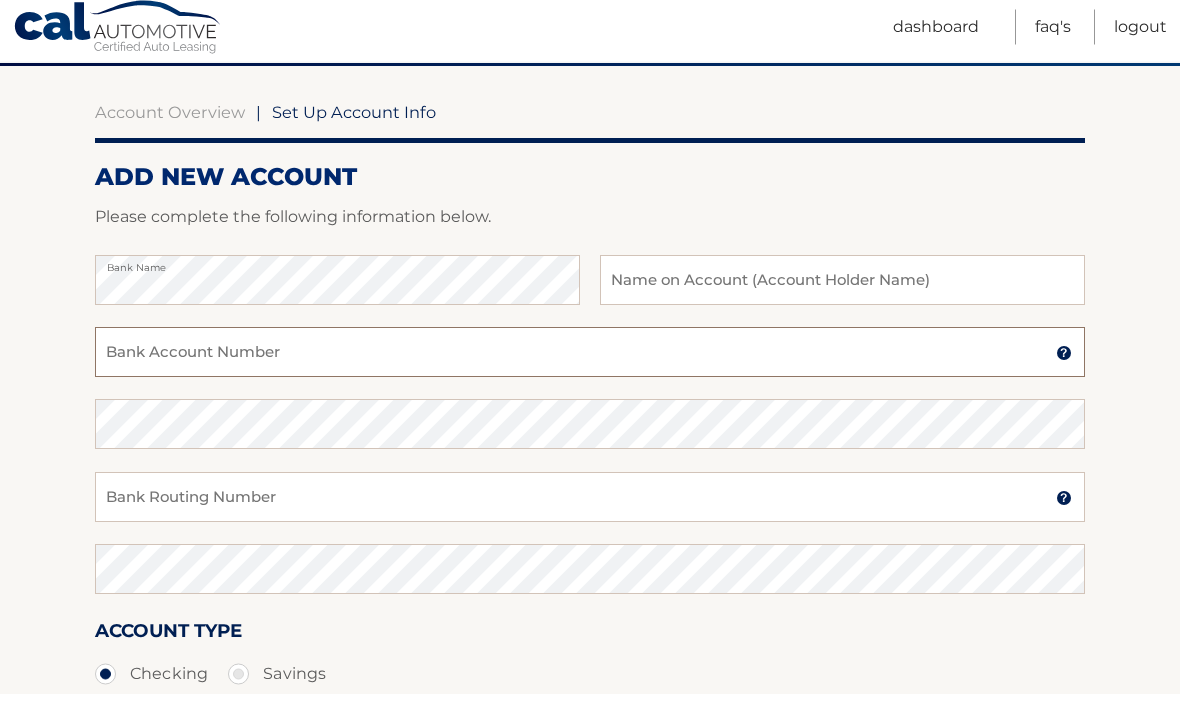 scroll, scrollTop: 150, scrollLeft: 0, axis: vertical 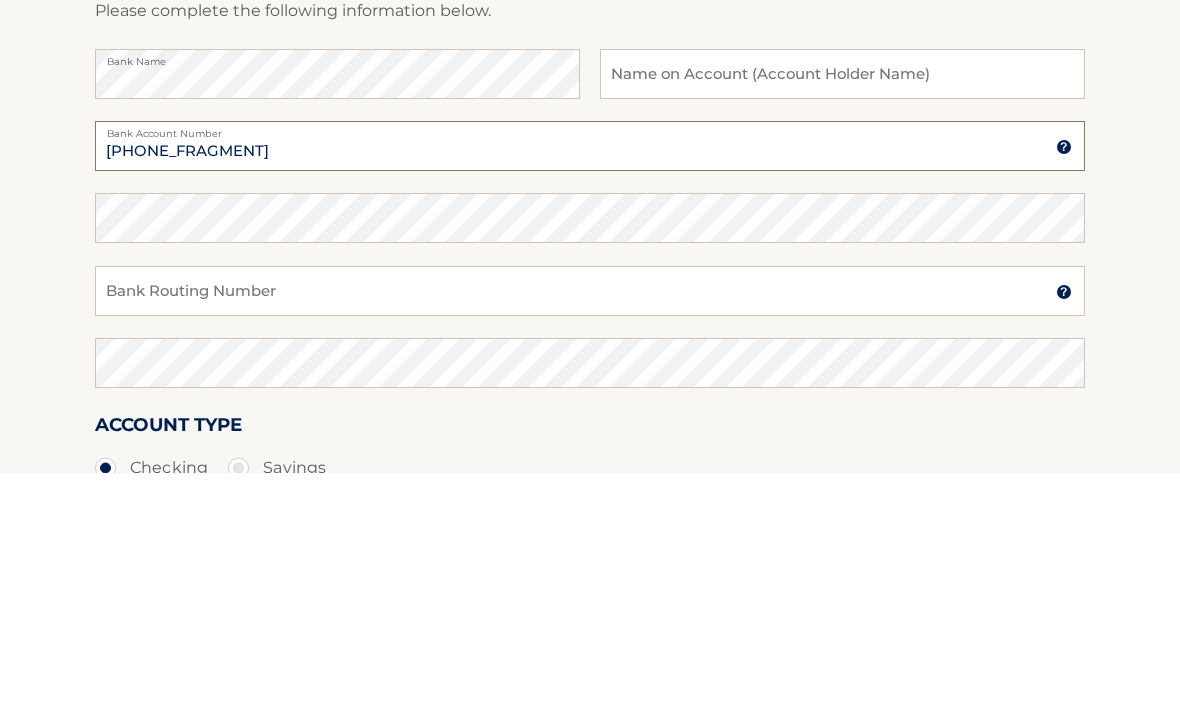 type on "022113344" 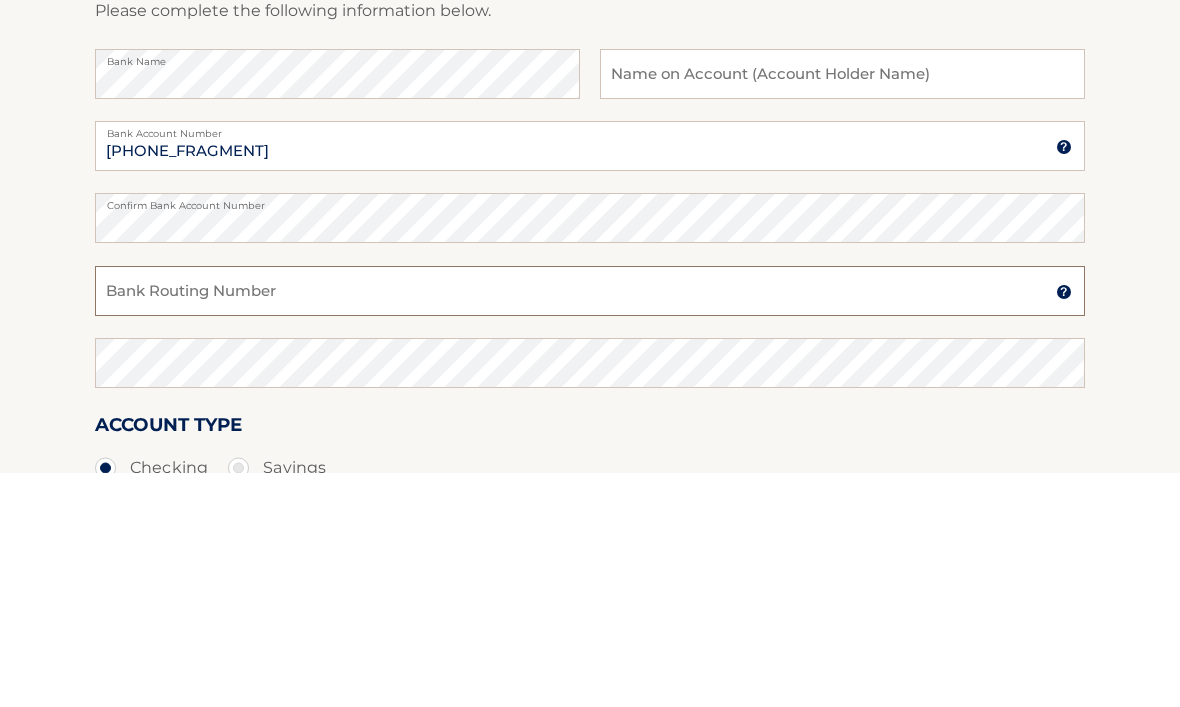 click on "Bank Routing Number" at bounding box center (590, 526) 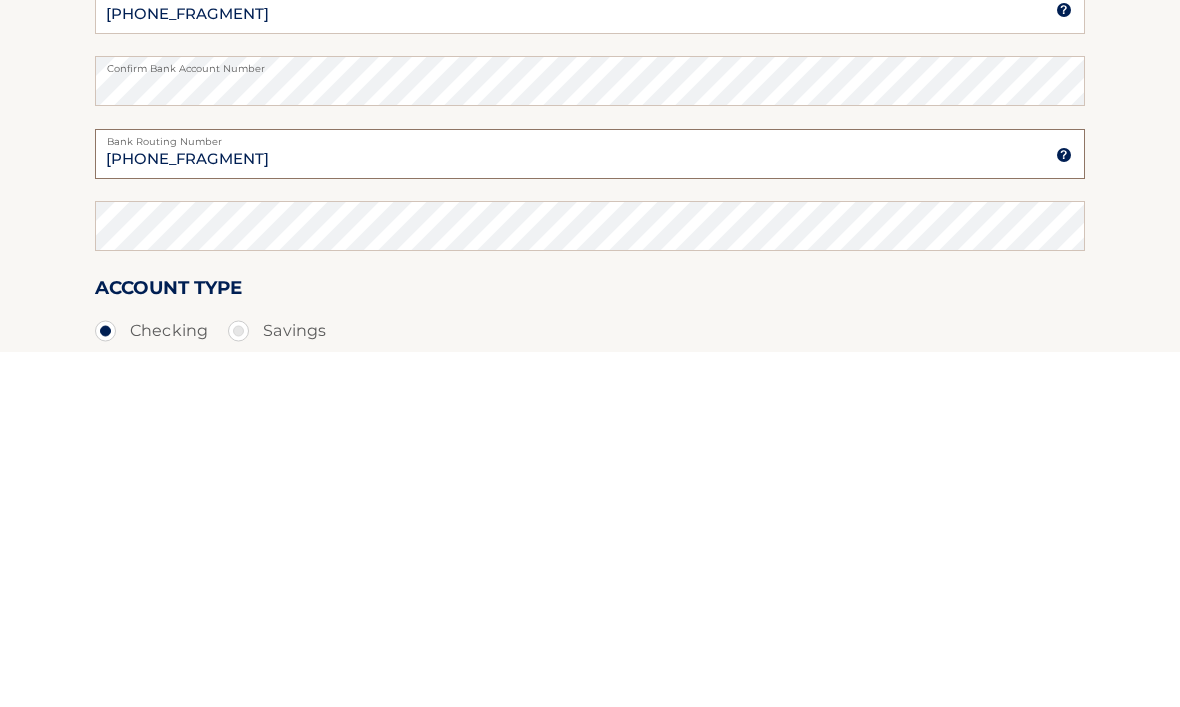 scroll, scrollTop: 167, scrollLeft: 0, axis: vertical 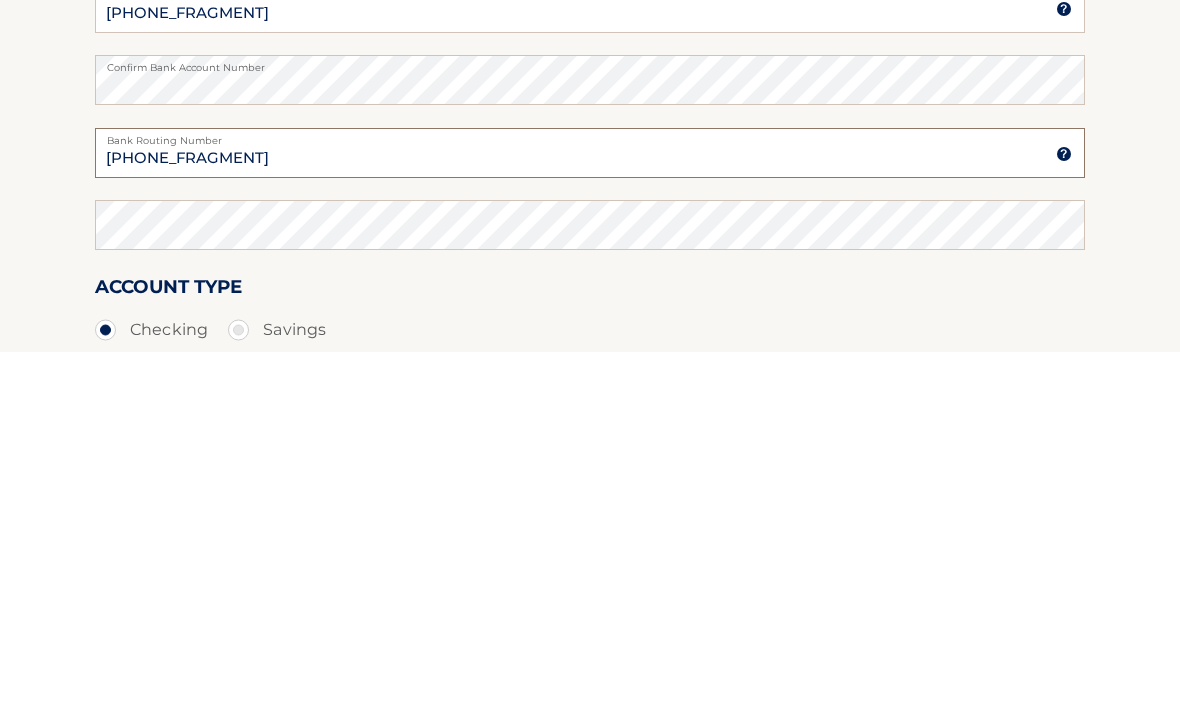 type on "031207924" 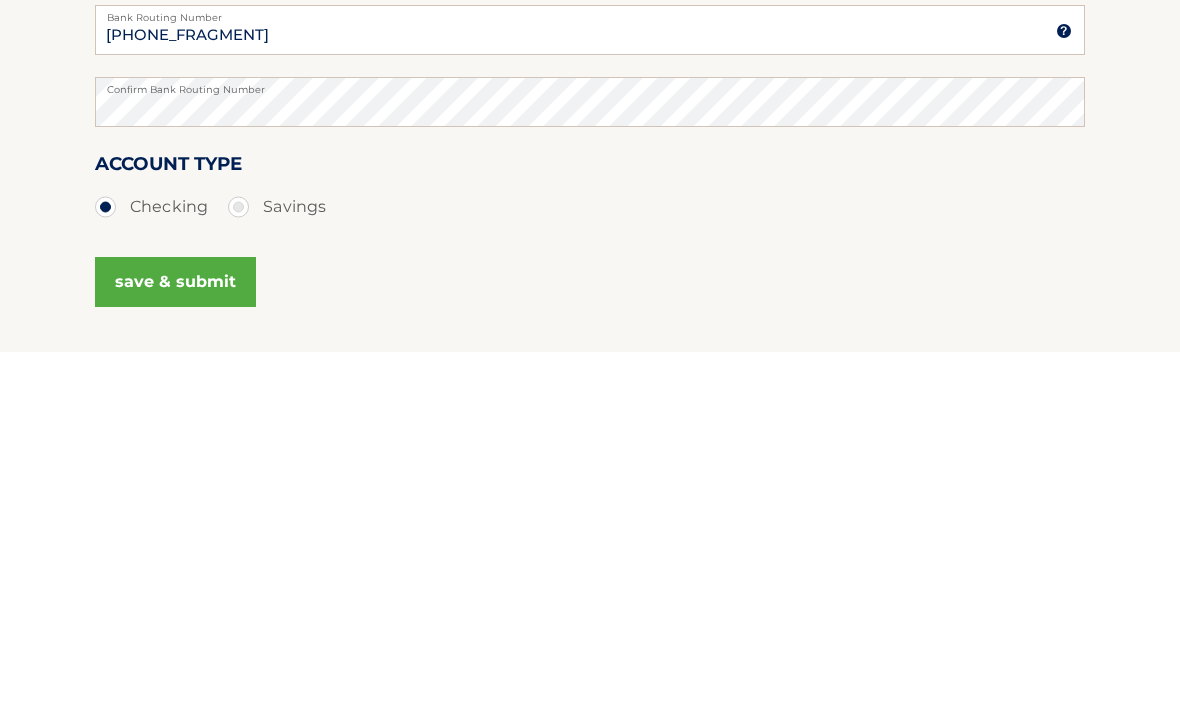 scroll, scrollTop: 383, scrollLeft: 0, axis: vertical 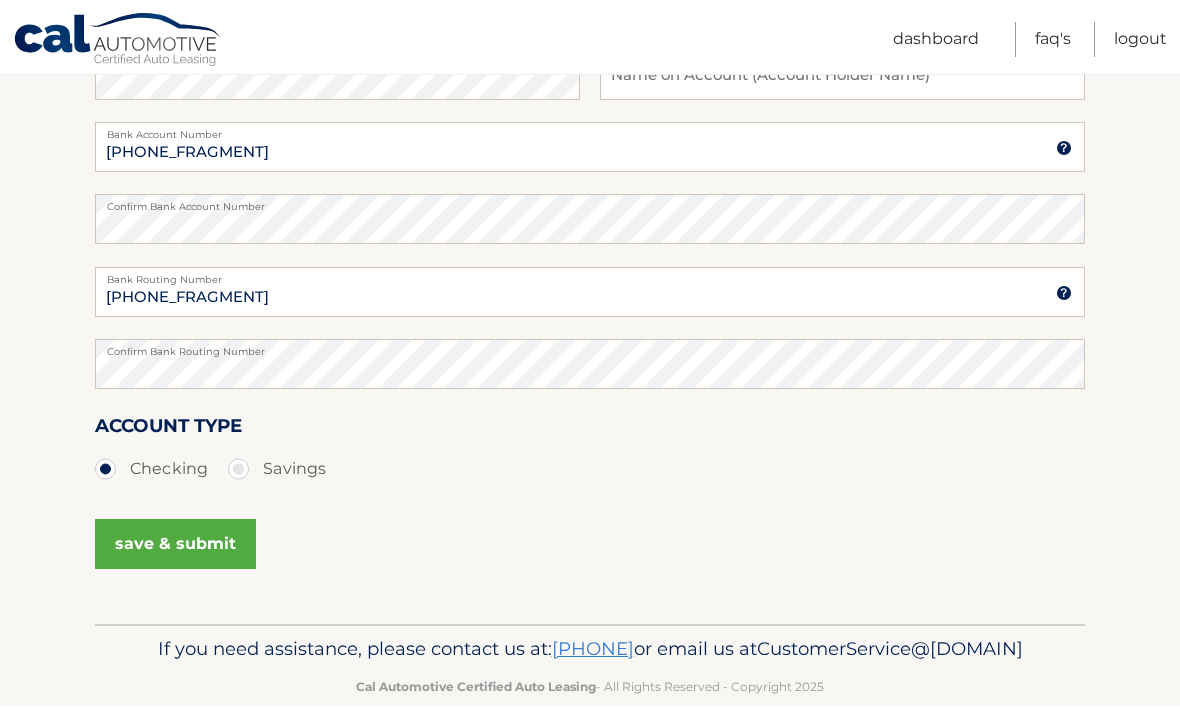 click on "save & submit" at bounding box center (175, 545) 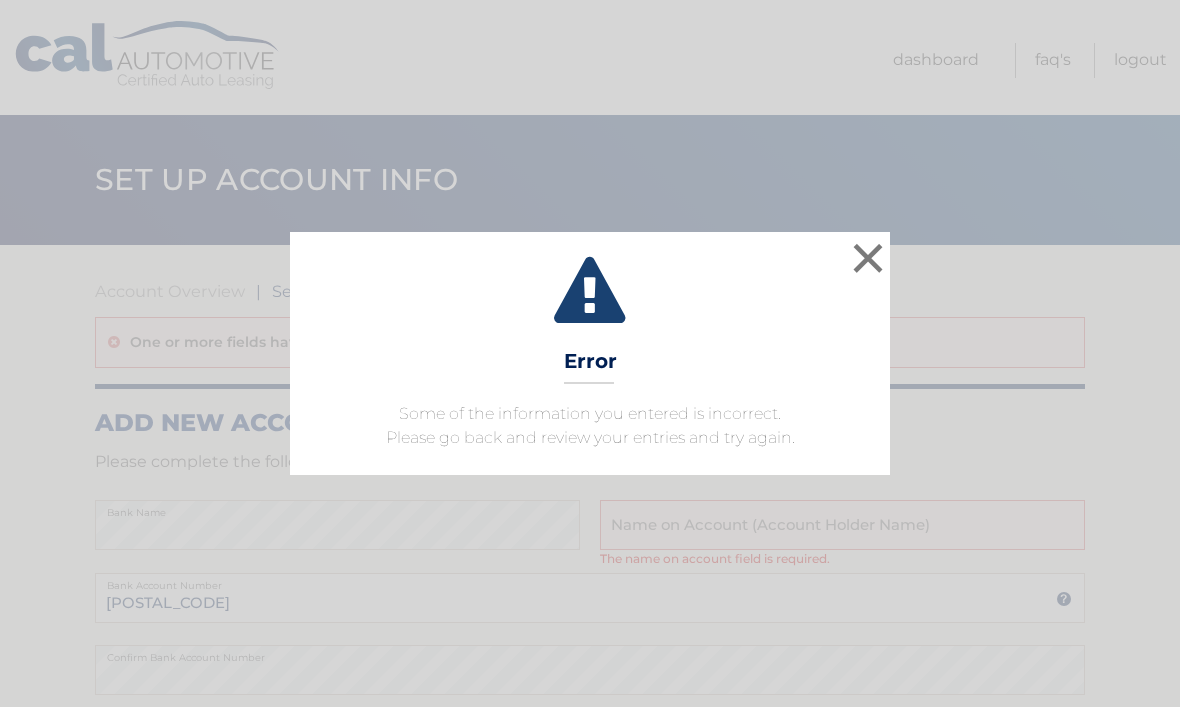 scroll, scrollTop: 0, scrollLeft: 0, axis: both 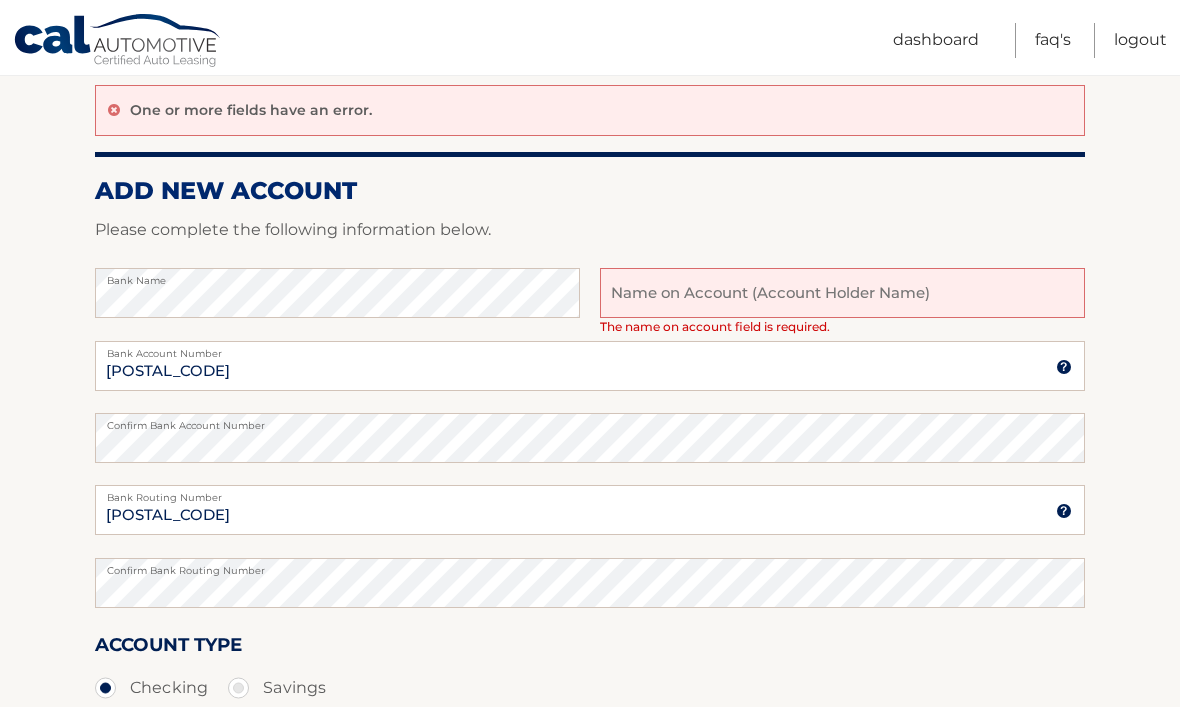 click at bounding box center [842, 293] 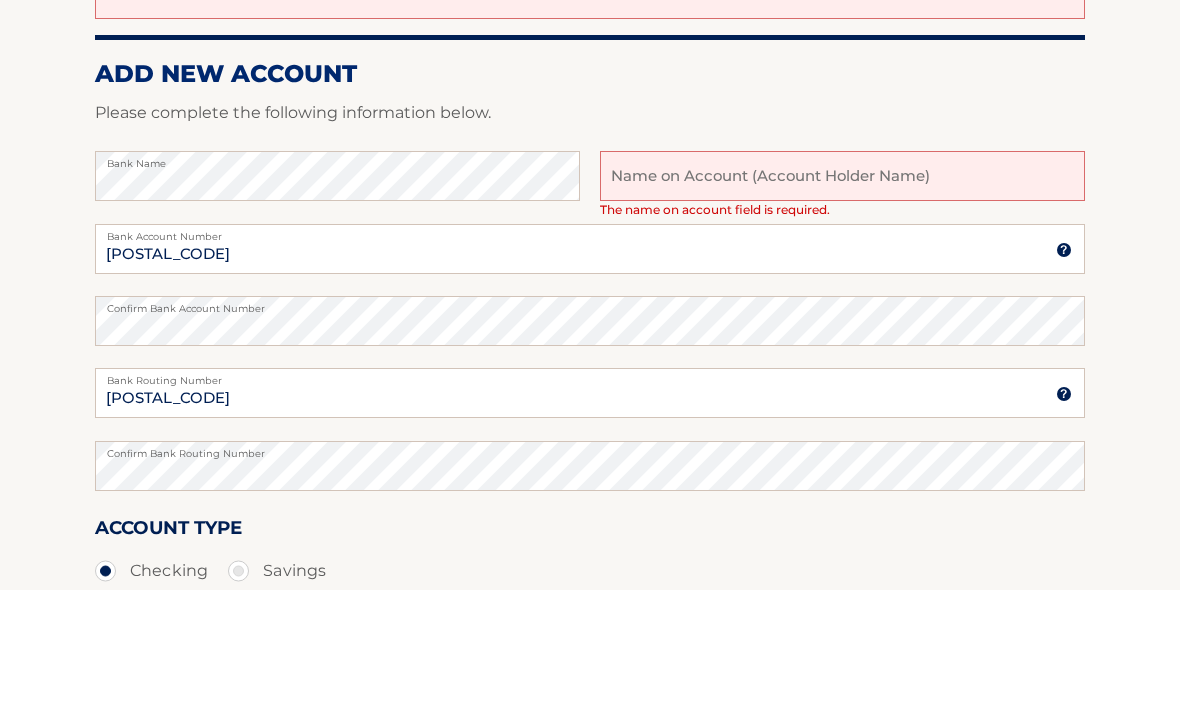 type on "[FIRST] [LAST]" 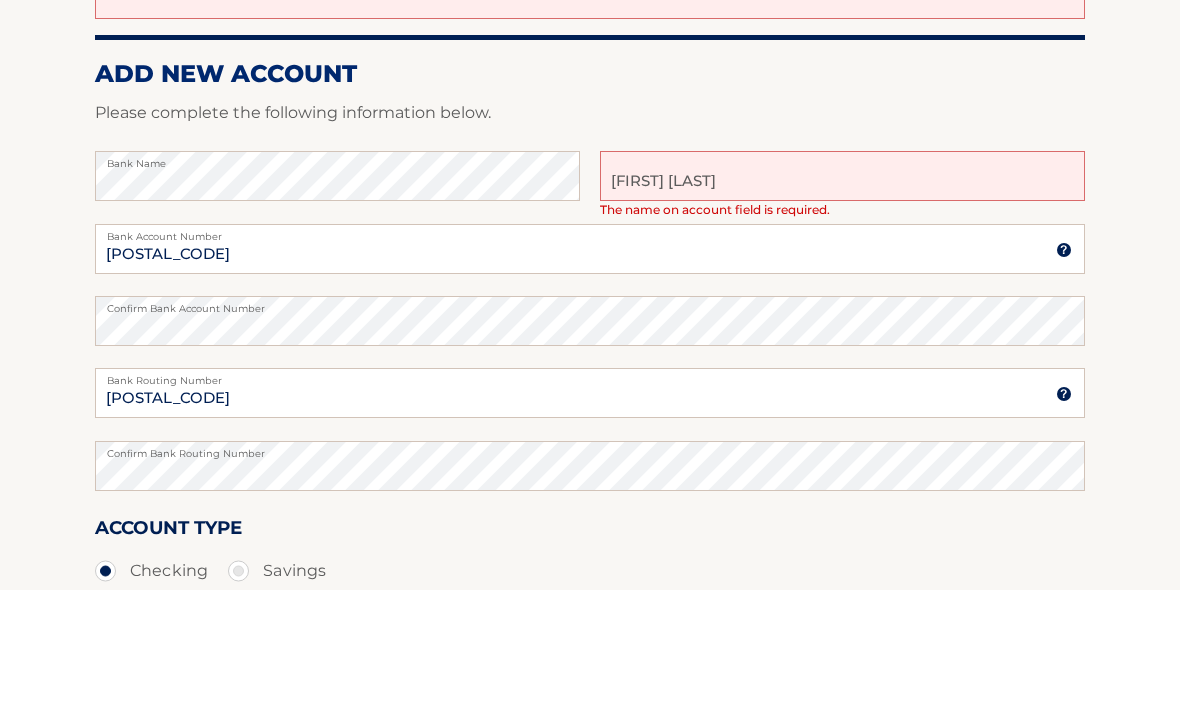 scroll, scrollTop: 349, scrollLeft: 0, axis: vertical 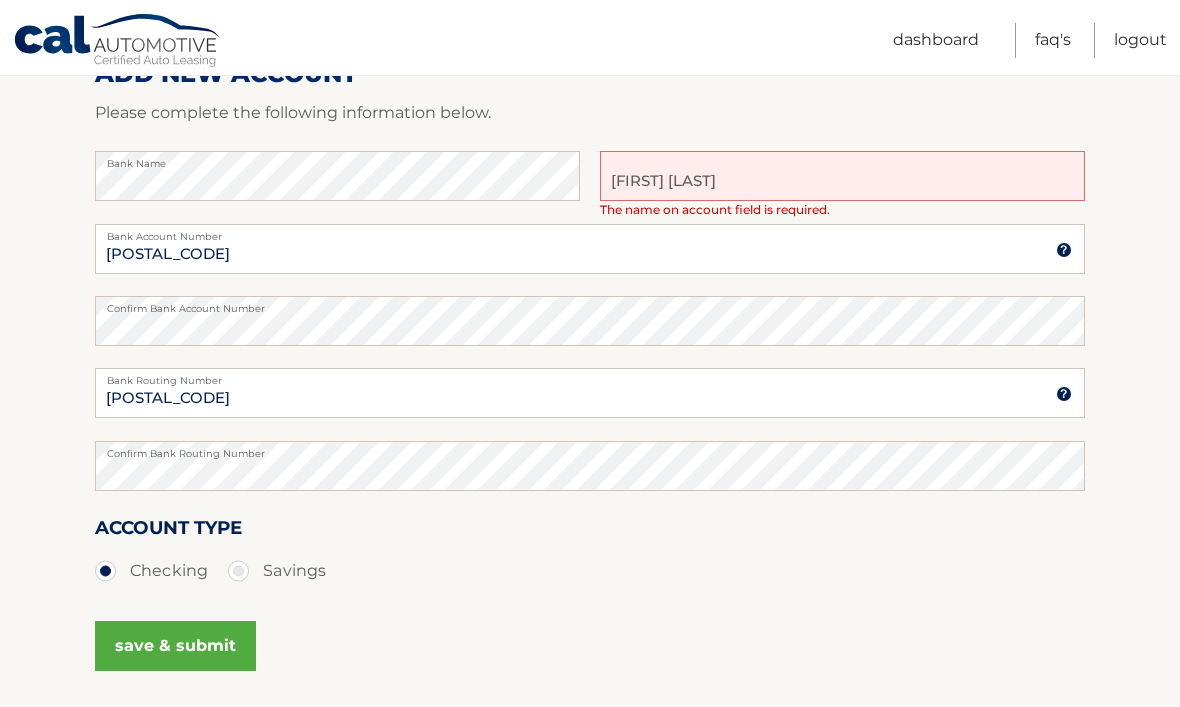 click on "save & submit" at bounding box center (175, 646) 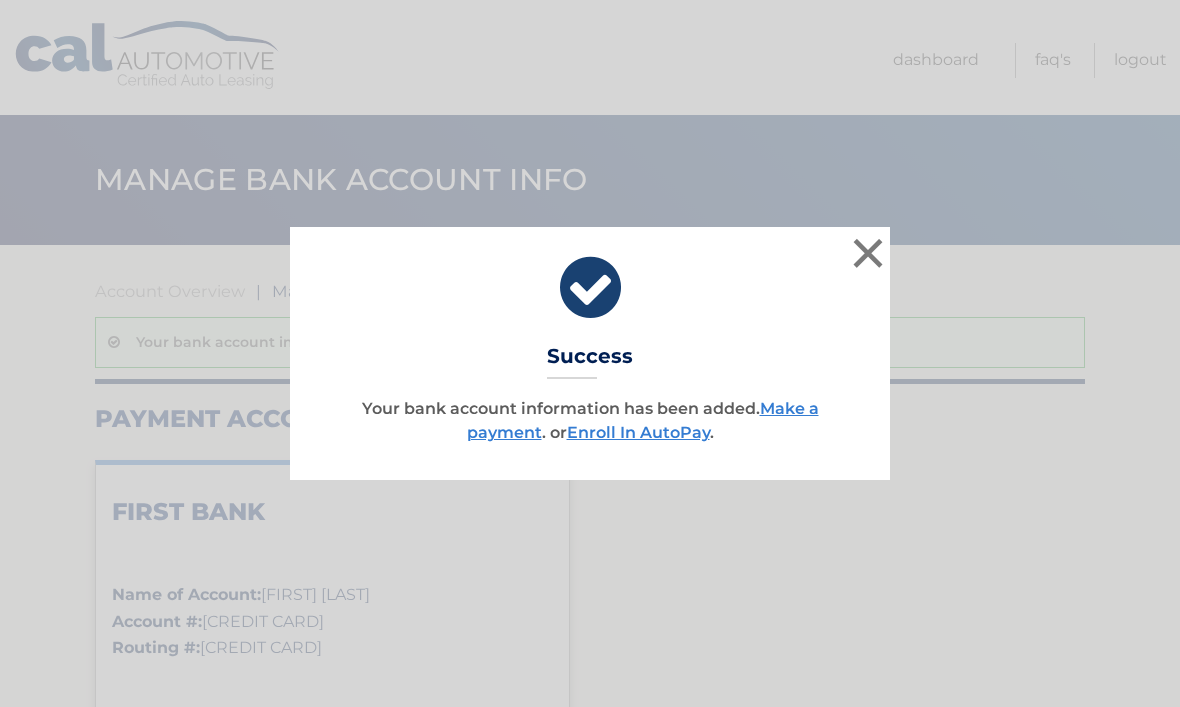 scroll, scrollTop: 0, scrollLeft: 0, axis: both 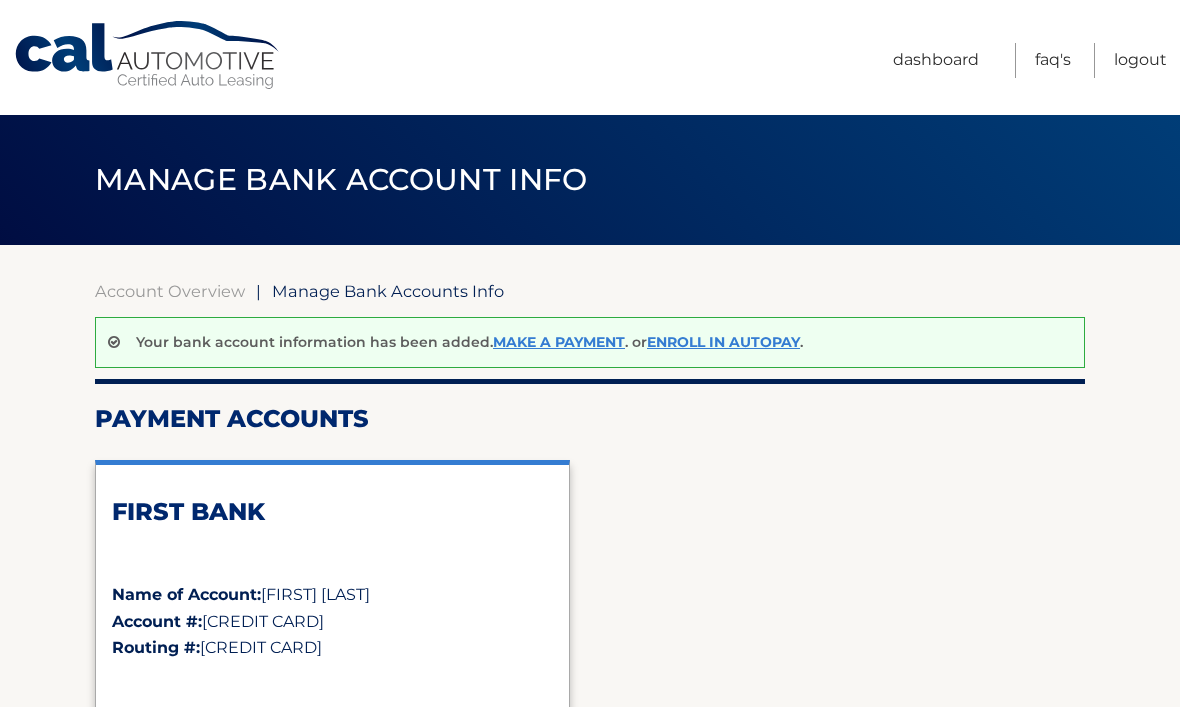 click on "Dashboard" at bounding box center [936, 60] 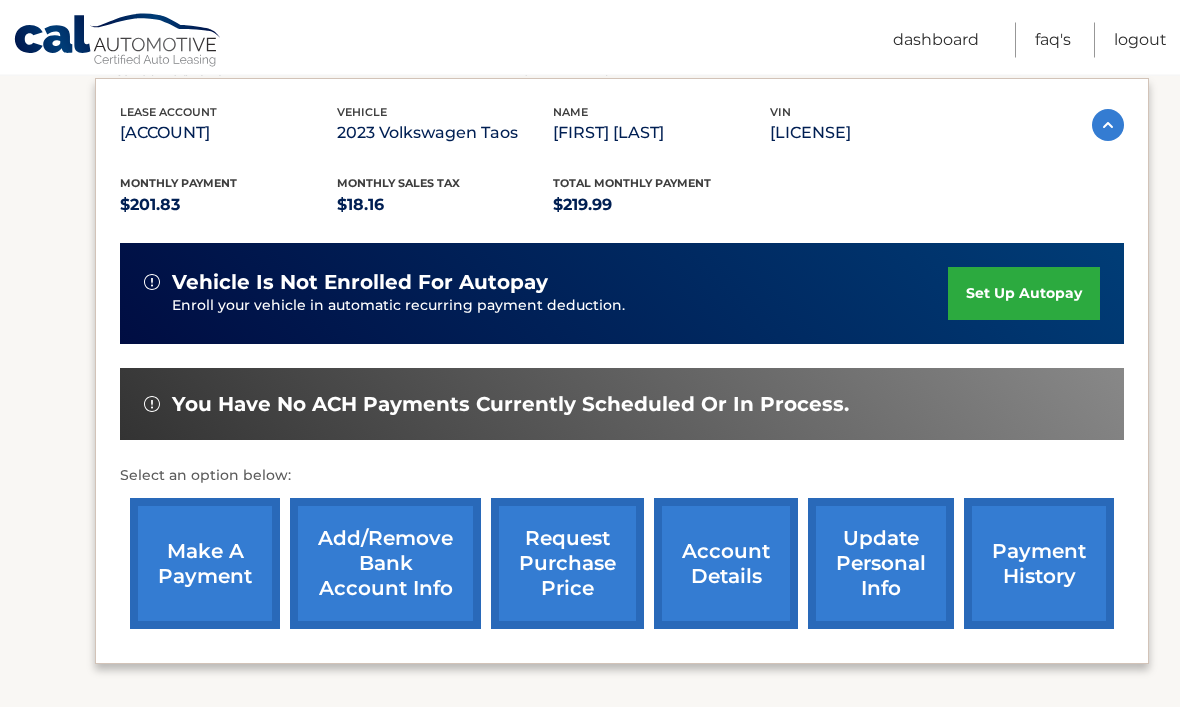 scroll, scrollTop: 337, scrollLeft: 0, axis: vertical 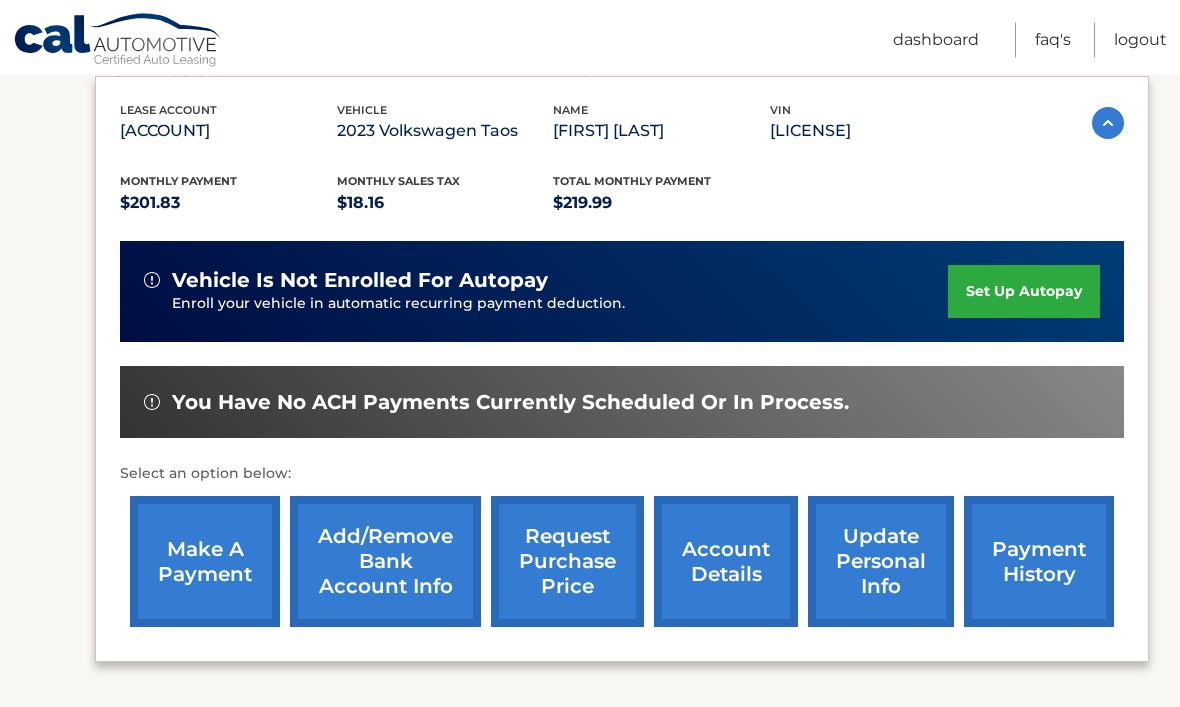 click on "$219.99" at bounding box center [661, 204] 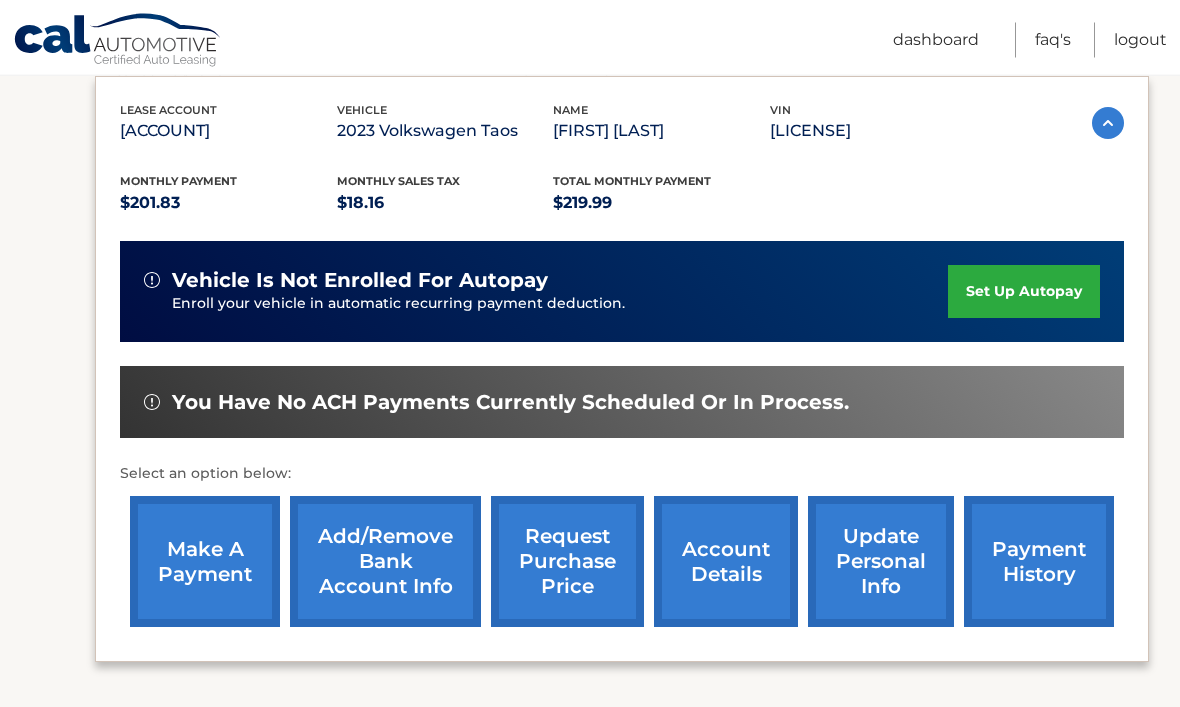 click on "payment history" at bounding box center [1039, 562] 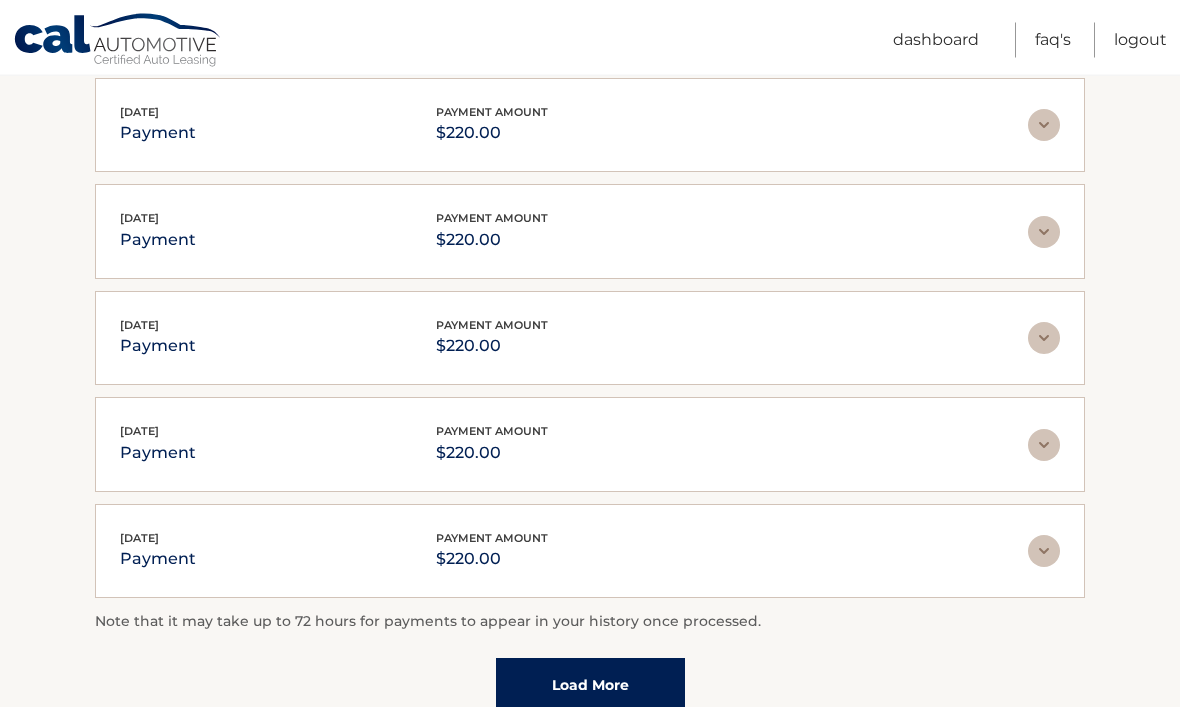 scroll, scrollTop: 417, scrollLeft: 0, axis: vertical 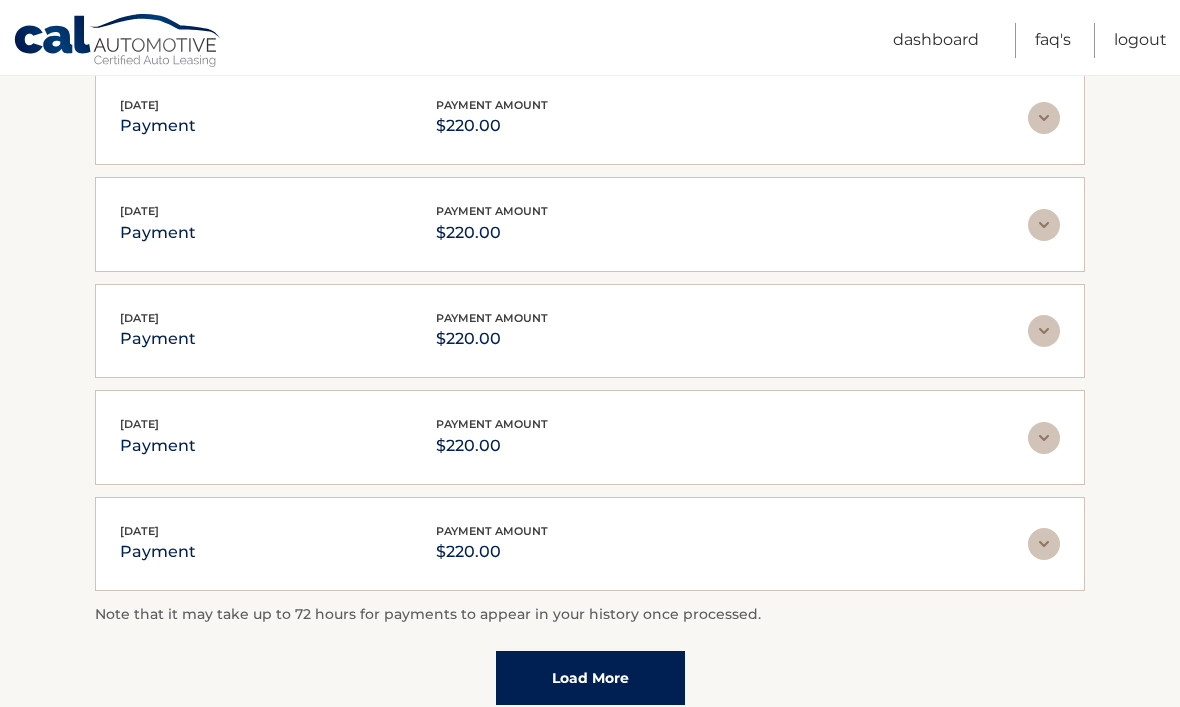 click on "Load More" at bounding box center [590, 678] 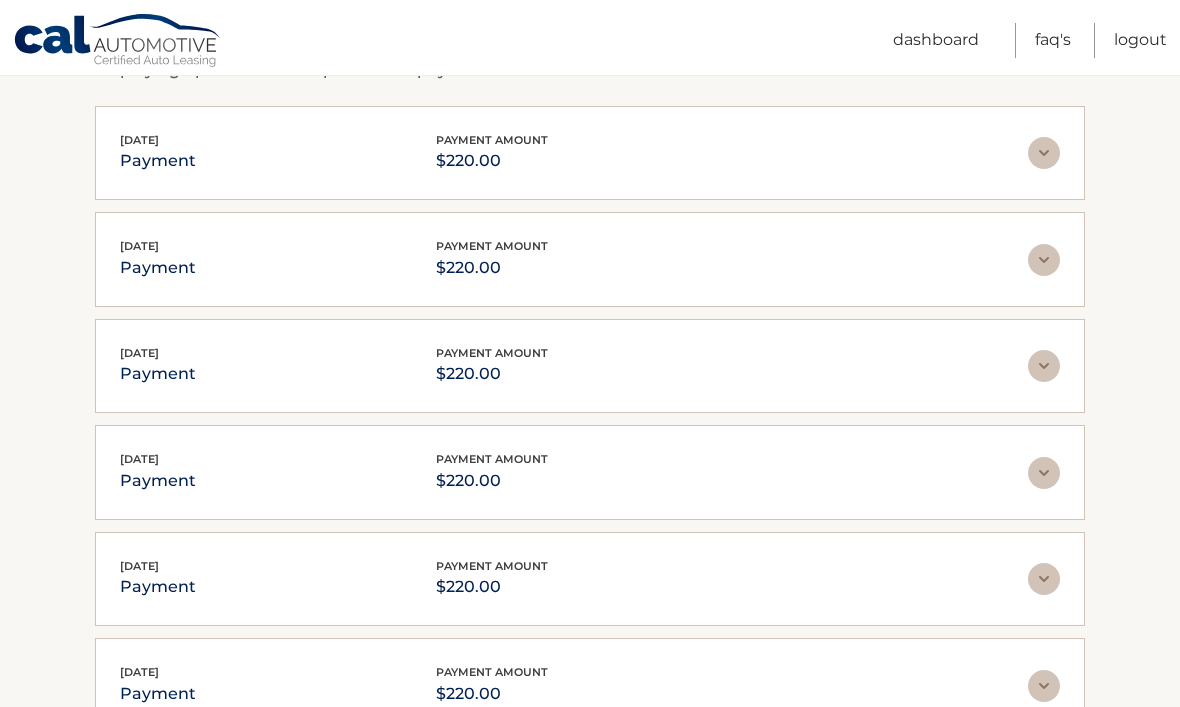 scroll, scrollTop: 379, scrollLeft: 0, axis: vertical 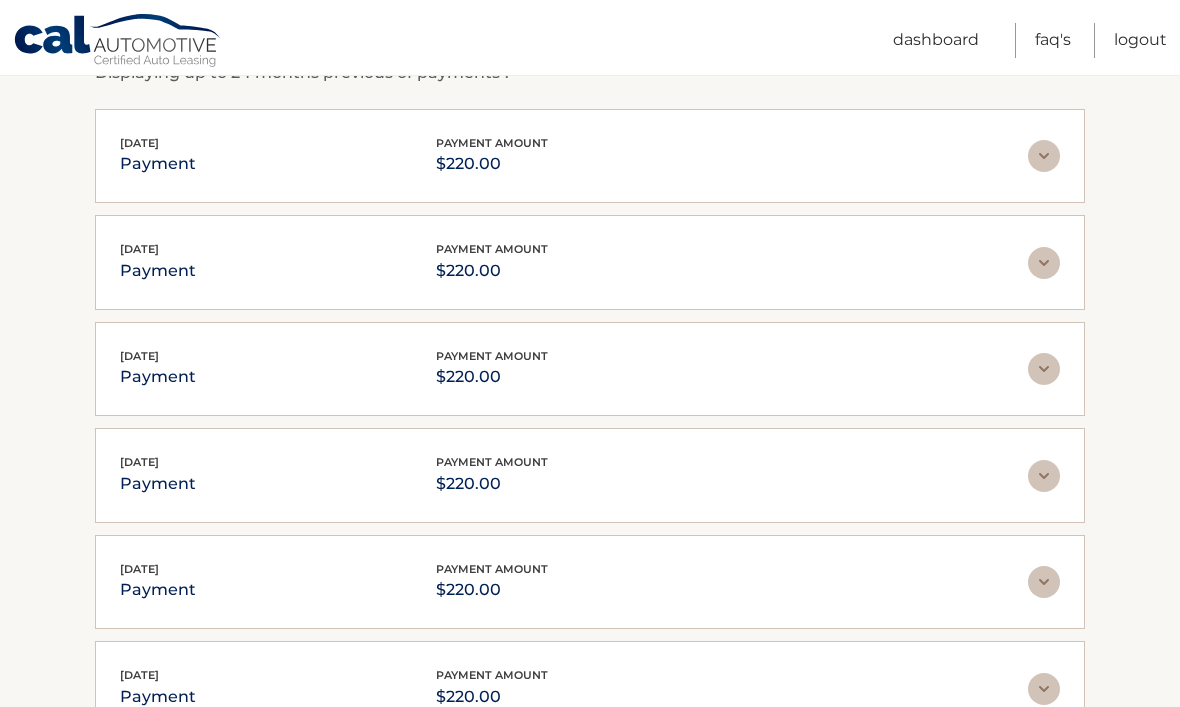 click at bounding box center (1044, 369) 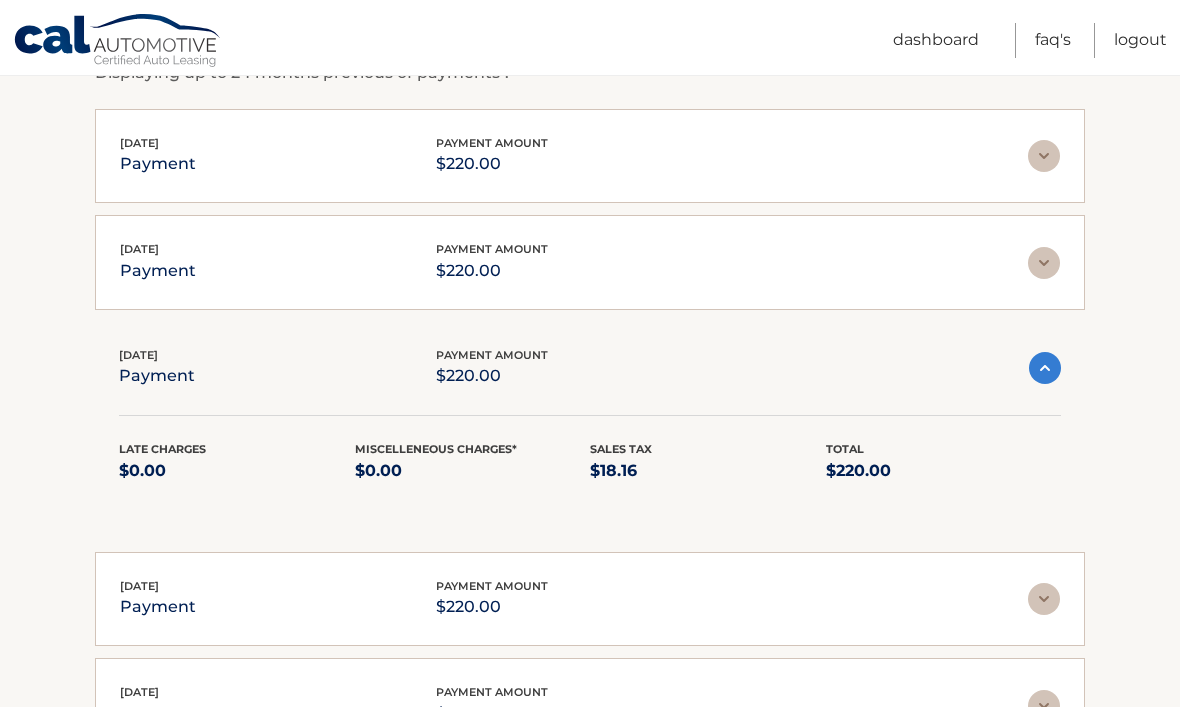 click at bounding box center [1044, 263] 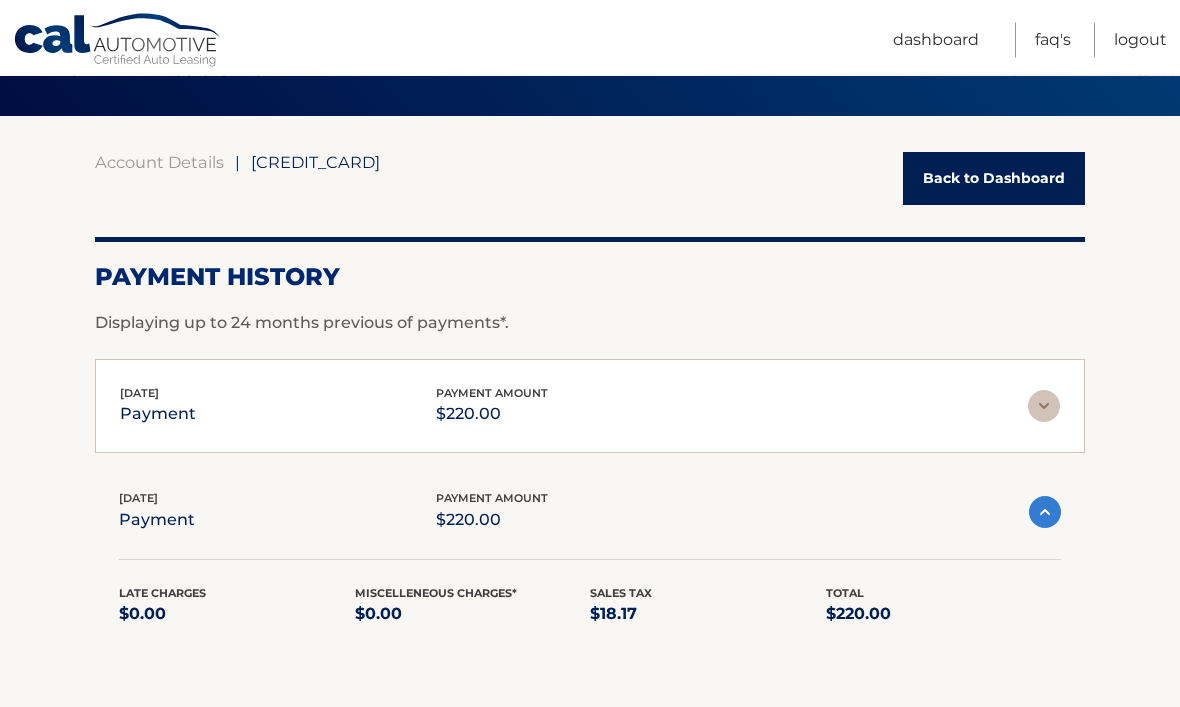 scroll, scrollTop: 129, scrollLeft: 0, axis: vertical 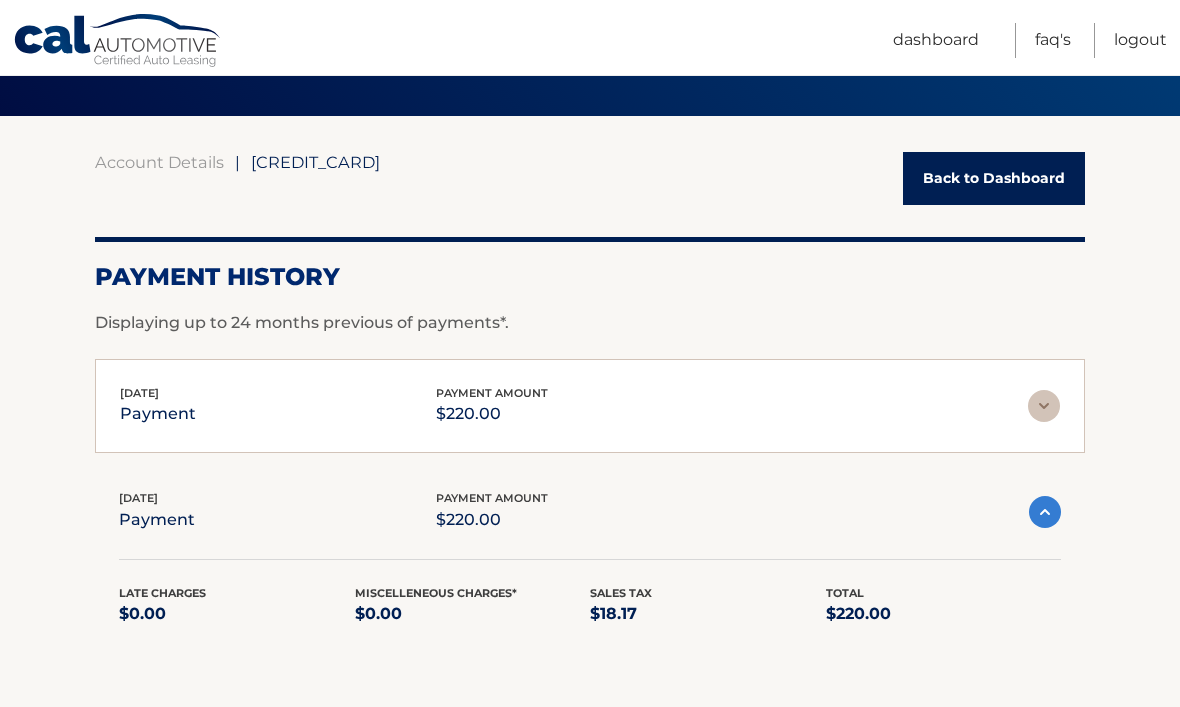 click on "Back to Dashboard" at bounding box center (994, 178) 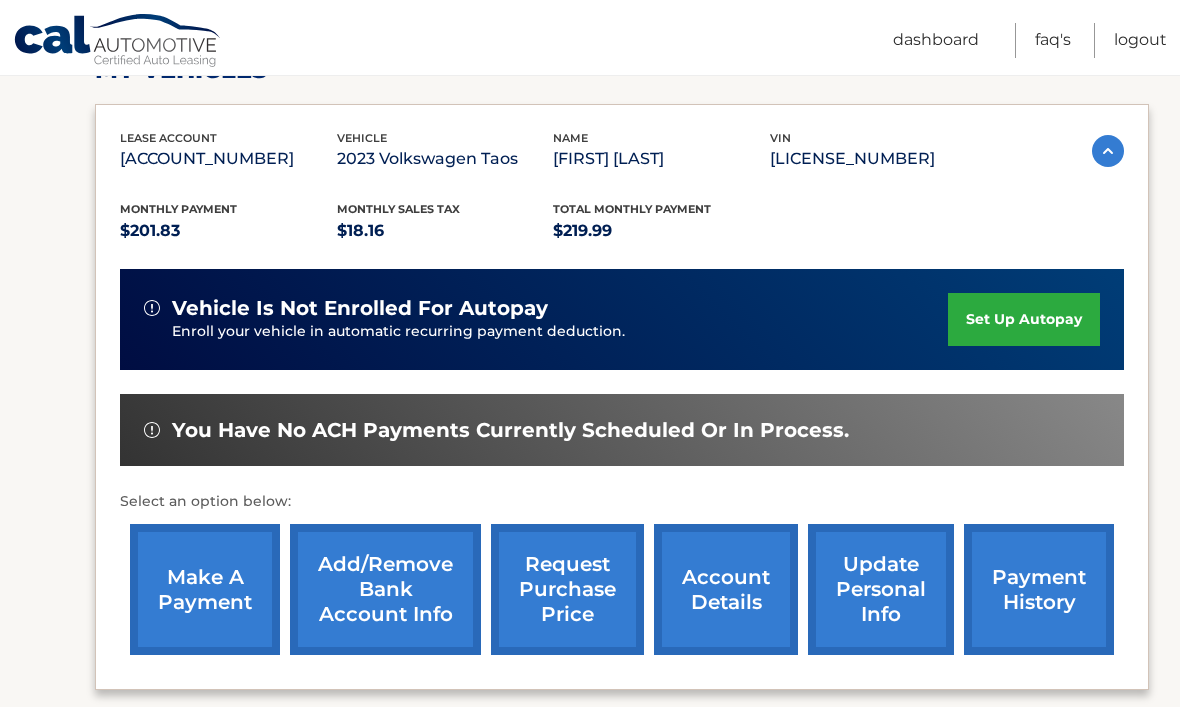 scroll, scrollTop: 339, scrollLeft: 0, axis: vertical 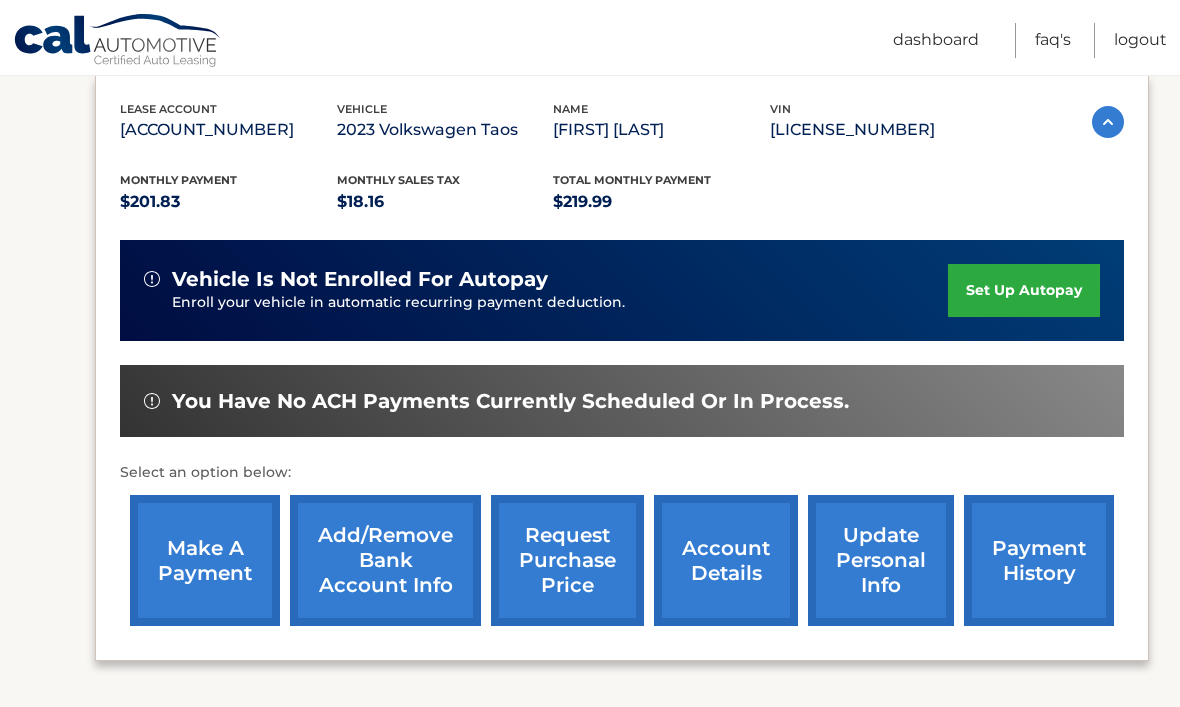 click on "account details" at bounding box center [726, 560] 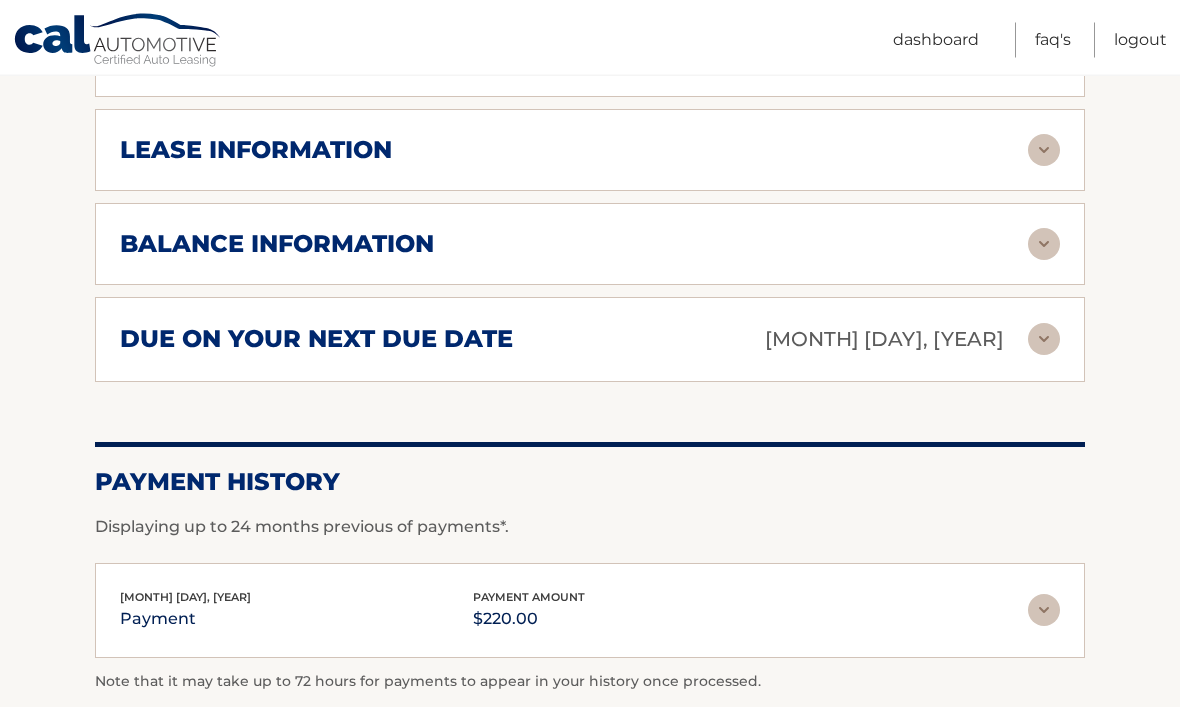 scroll, scrollTop: 1126, scrollLeft: 0, axis: vertical 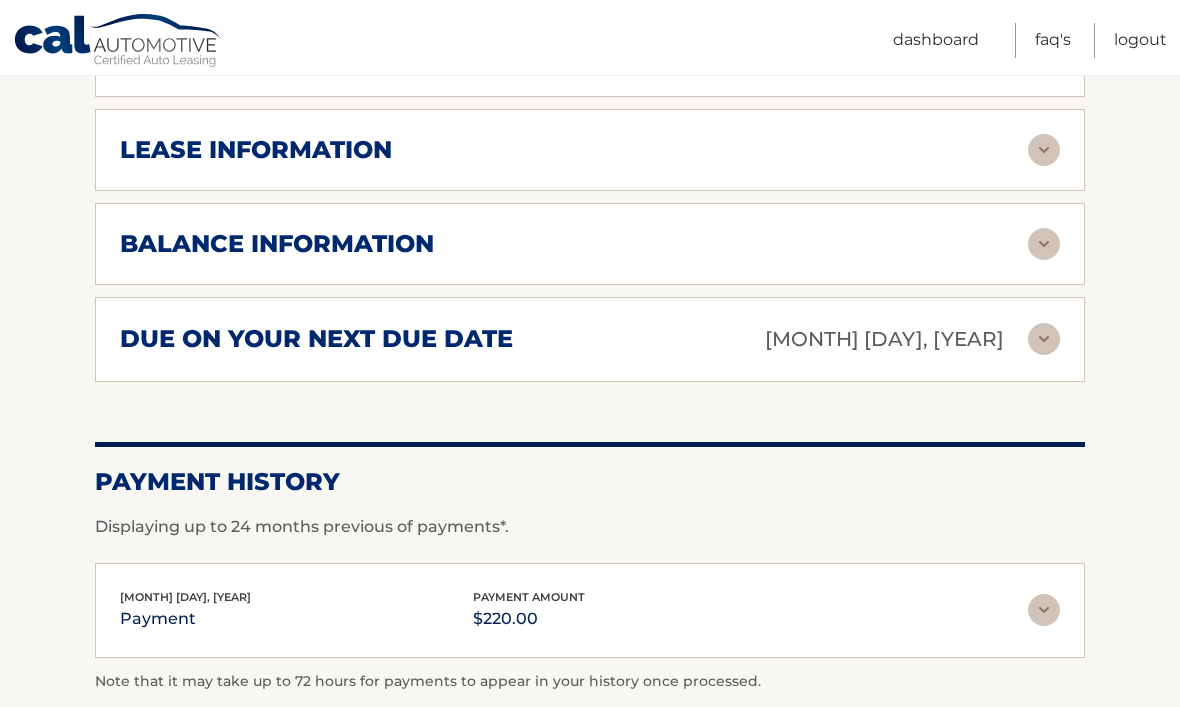 click on "due on your next due date" at bounding box center (316, 339) 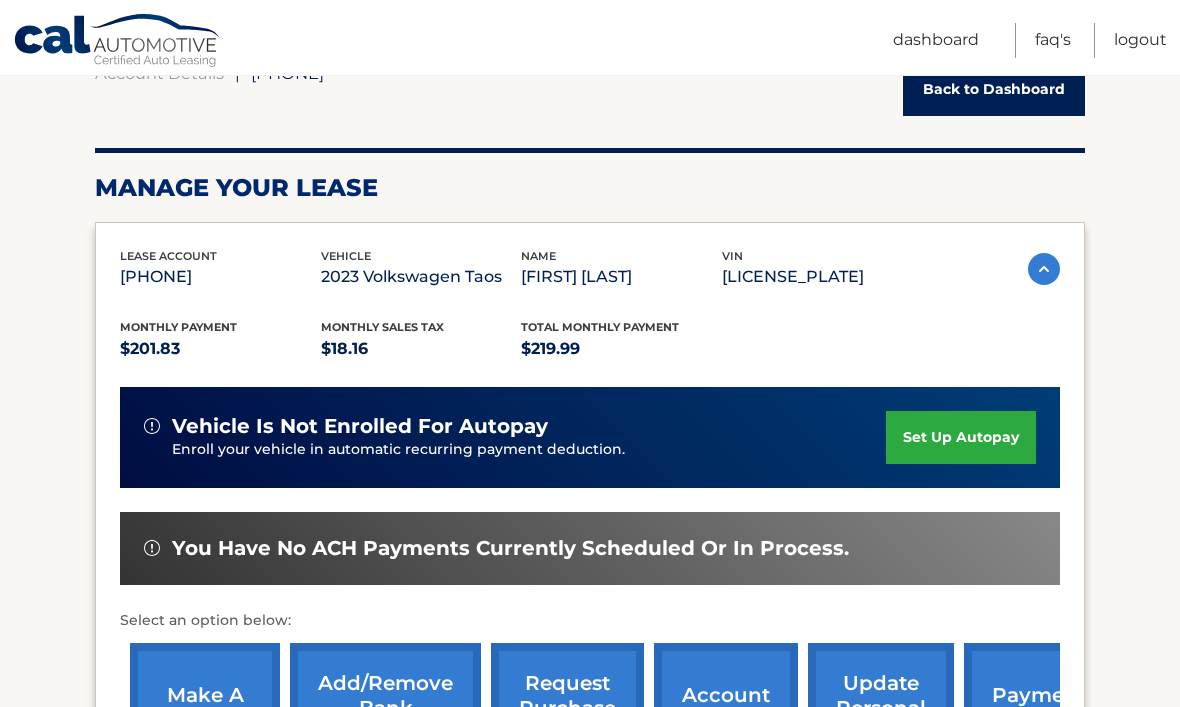 scroll, scrollTop: 278, scrollLeft: 0, axis: vertical 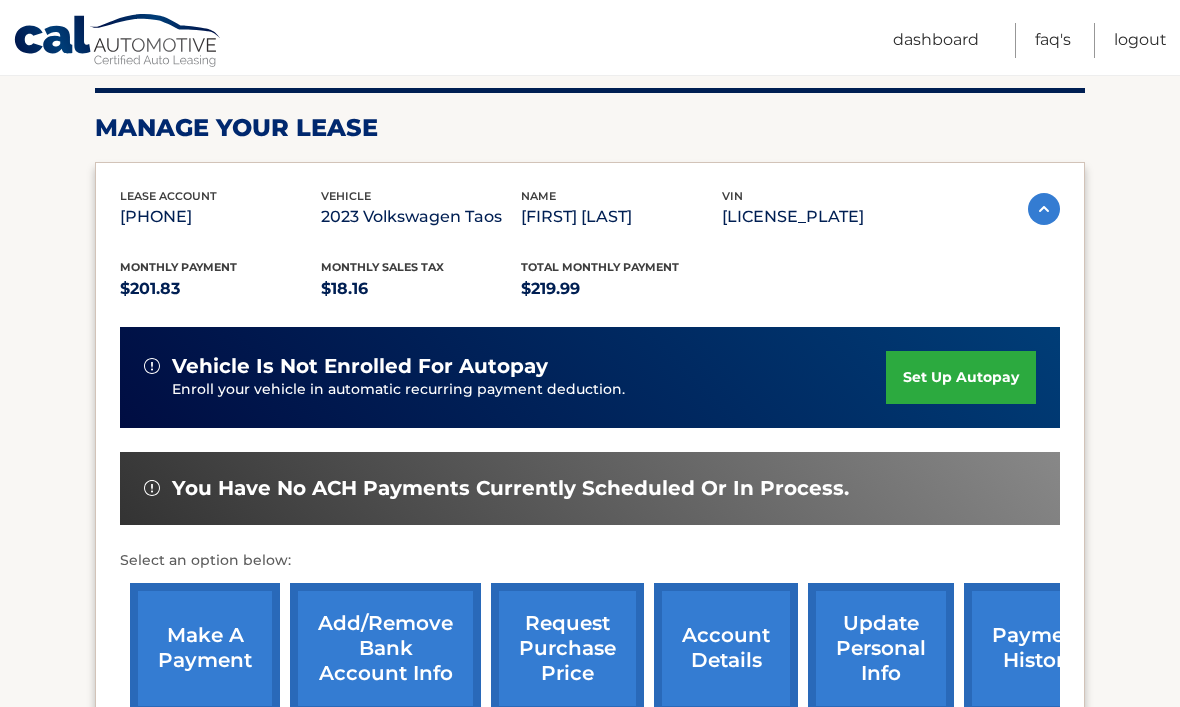 click on "set up autopay" at bounding box center [961, 377] 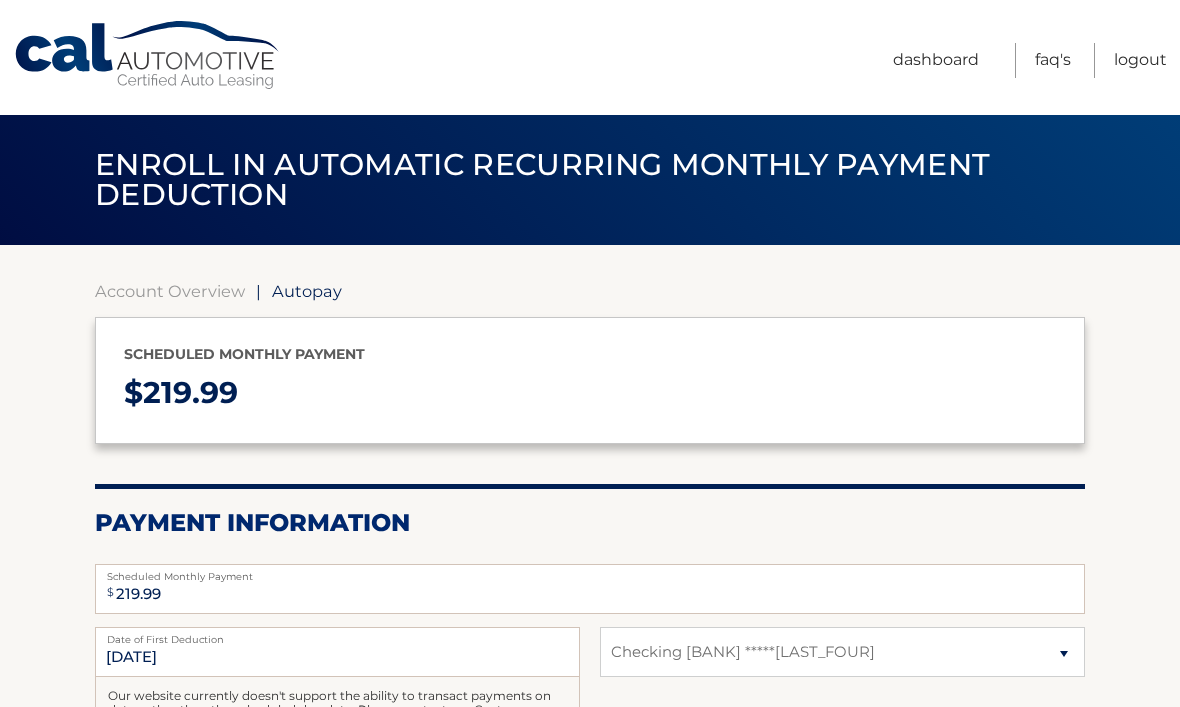 select on "NmI0OWM3MDgtM2IyOS00OGU5LWE3ZTEtYTcxN2U2MDdkMzc2" 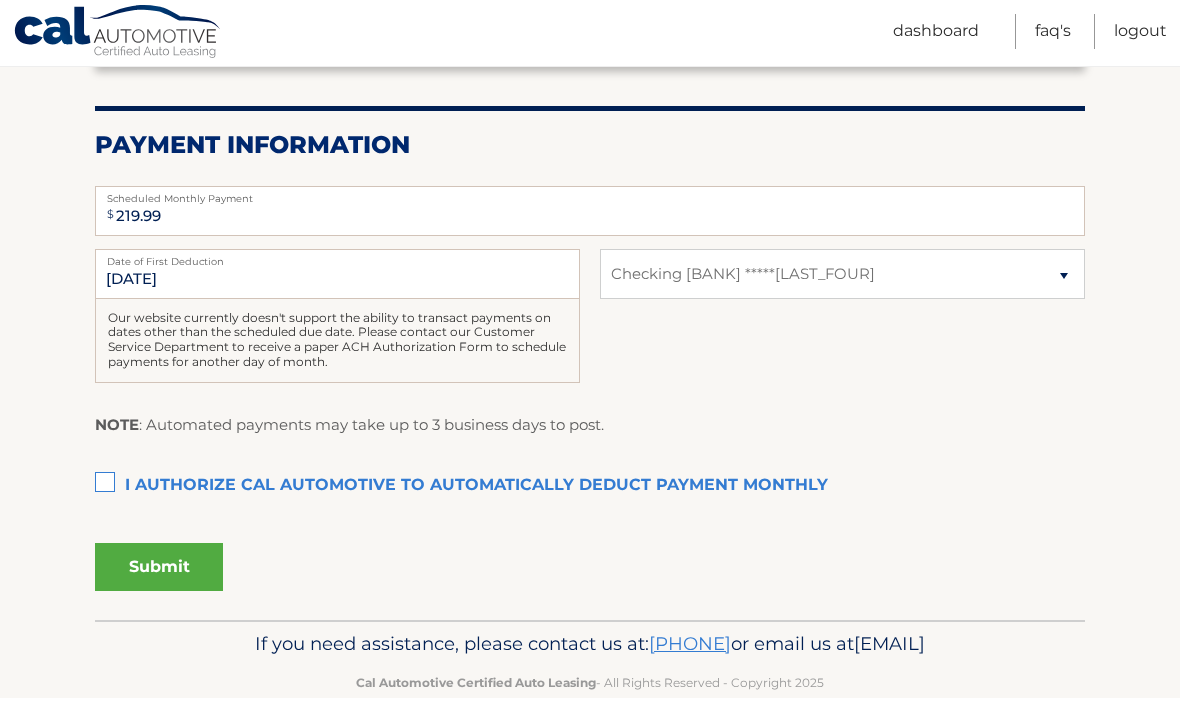 scroll, scrollTop: 369, scrollLeft: 0, axis: vertical 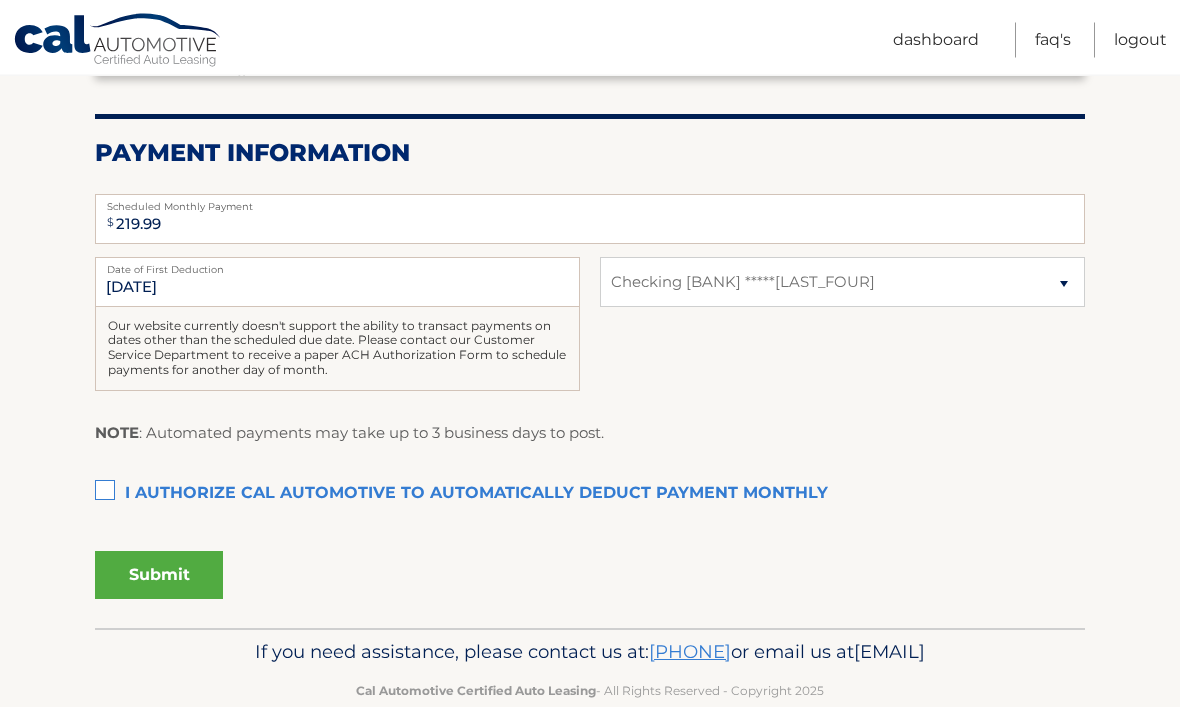 click on "Date of First Deduction" at bounding box center [337, 266] 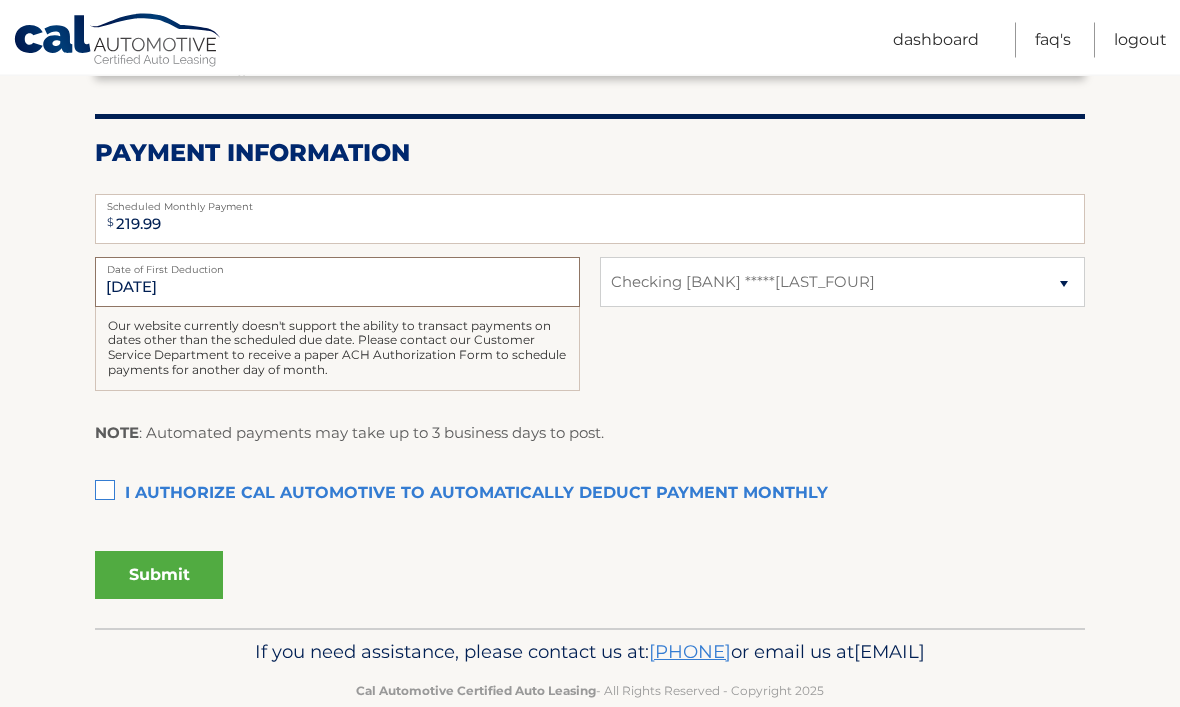 click on "[DATE]" at bounding box center (337, 283) 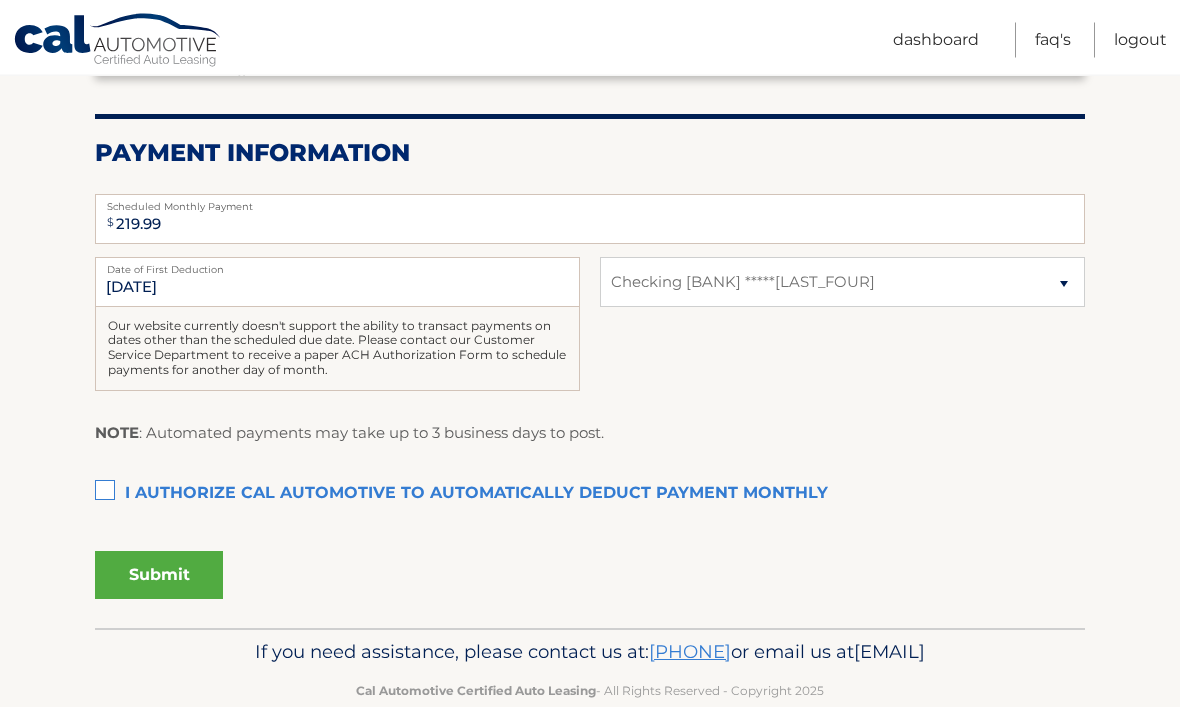 click on "Our website currently doesn't support the ability to transact payments on dates other than the scheduled due date. Please contact our Customer Service Department to receive a paper ACH Authorization Form to schedule payments for another day of month." at bounding box center [337, 350] 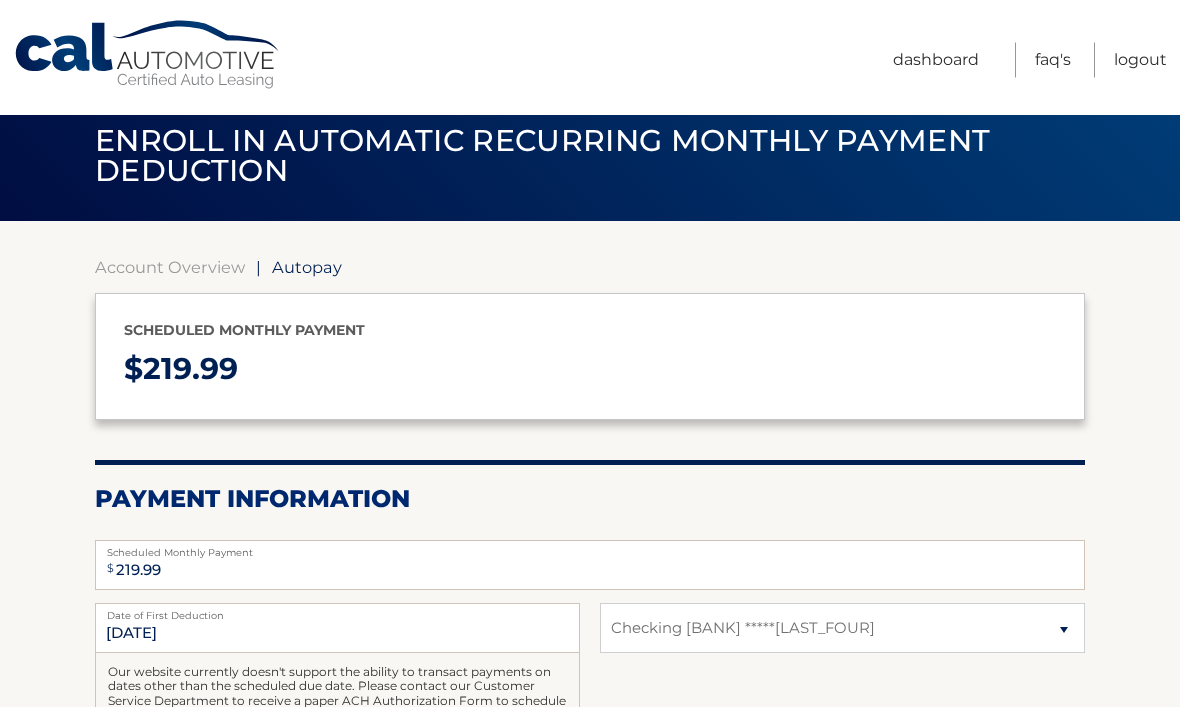 scroll, scrollTop: 0, scrollLeft: 0, axis: both 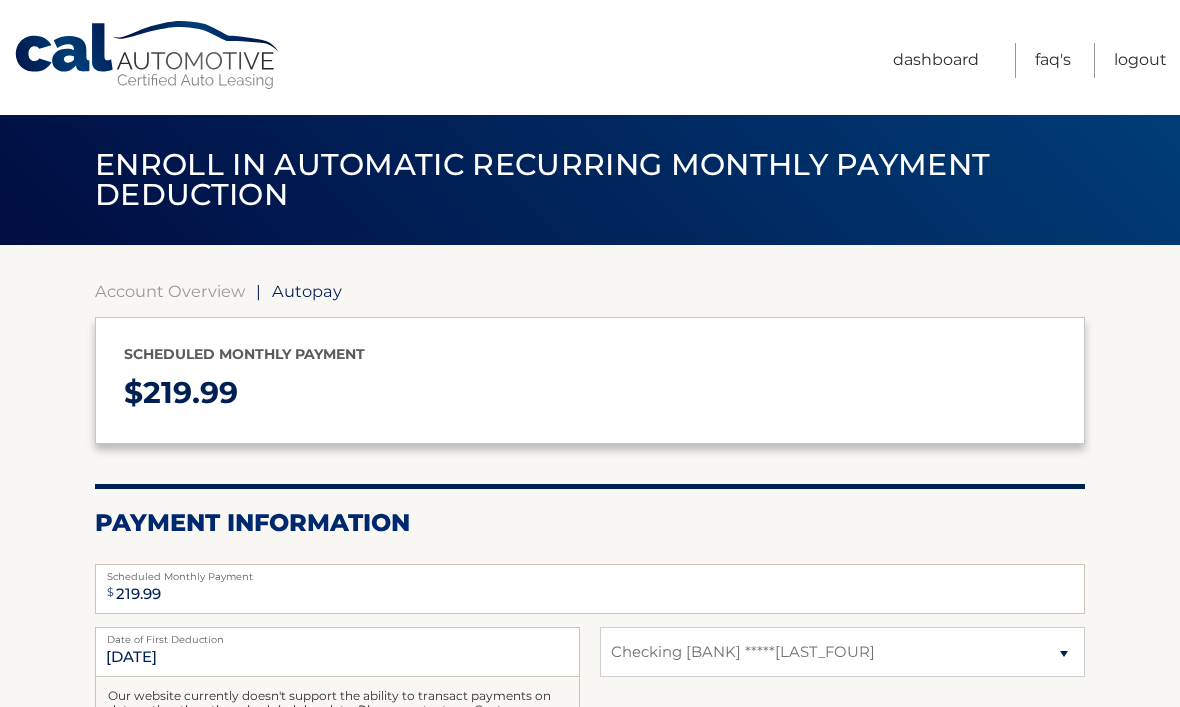 click on "Account Overview" at bounding box center [170, 291] 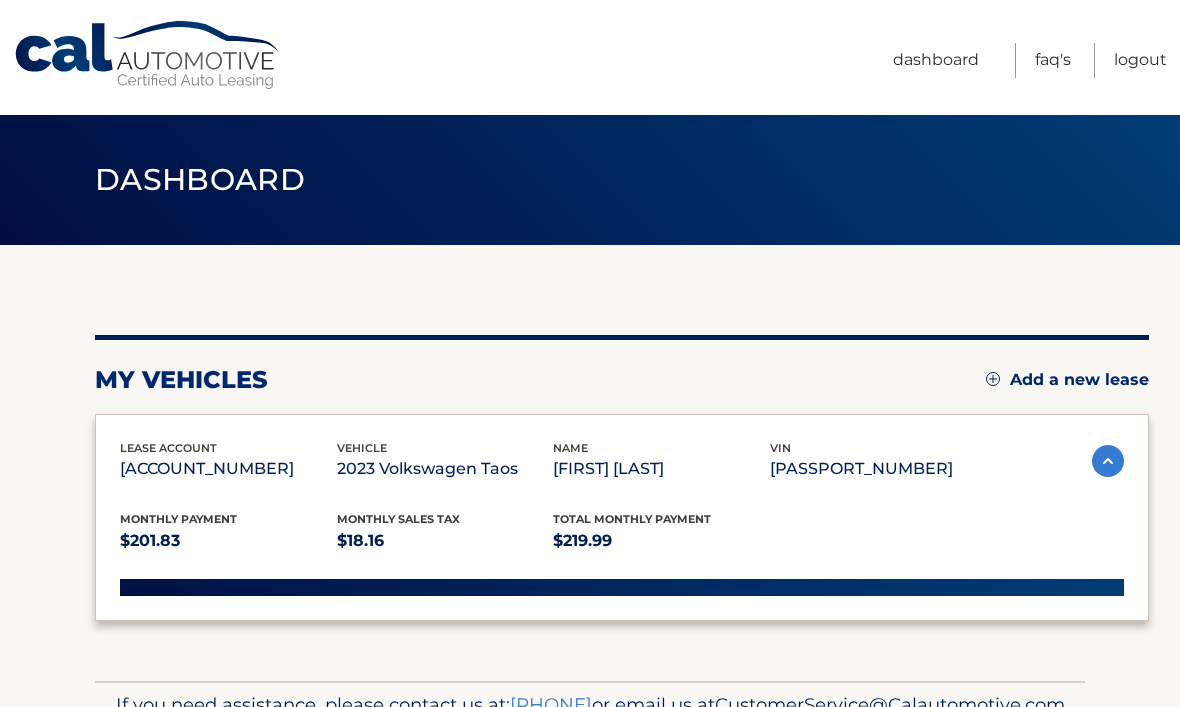 scroll, scrollTop: 0, scrollLeft: 0, axis: both 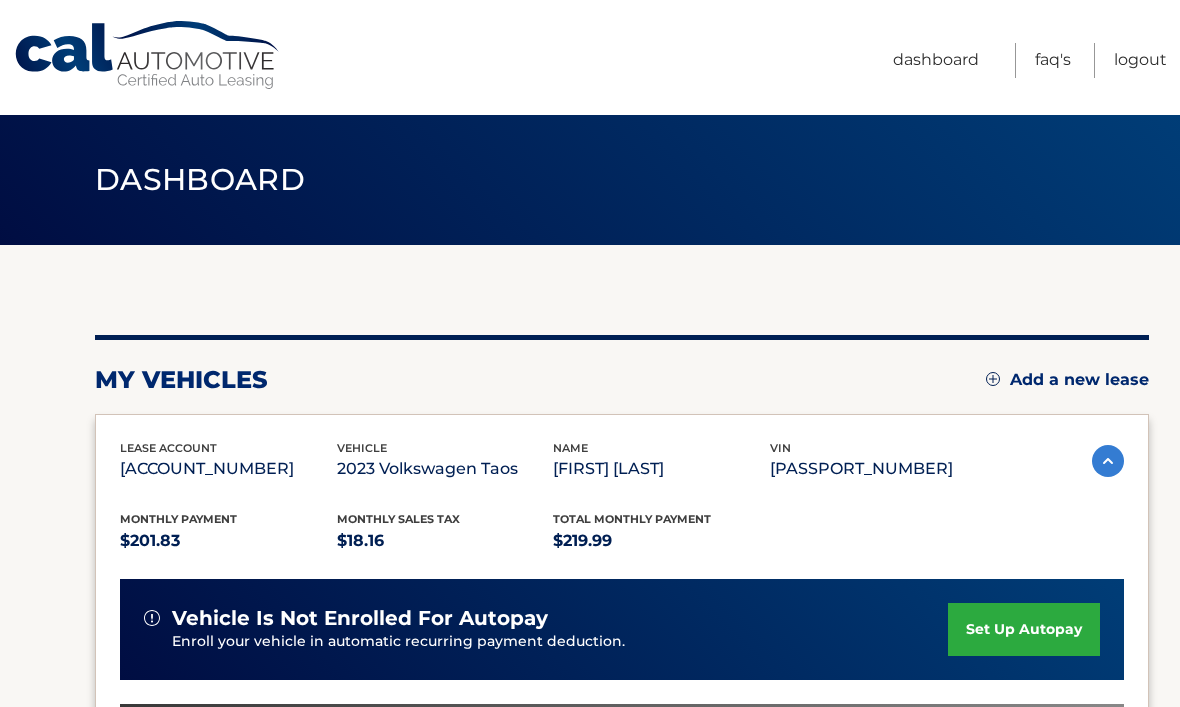 click on "Dashboard" at bounding box center (936, 60) 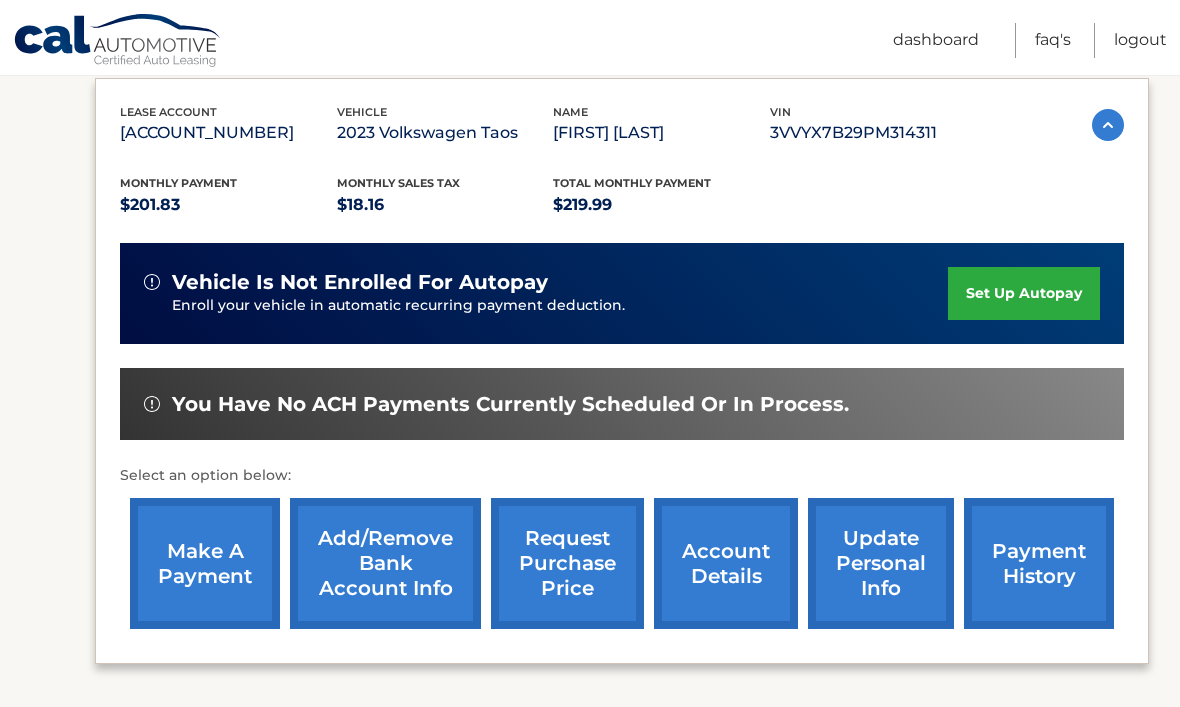 scroll, scrollTop: 343, scrollLeft: 0, axis: vertical 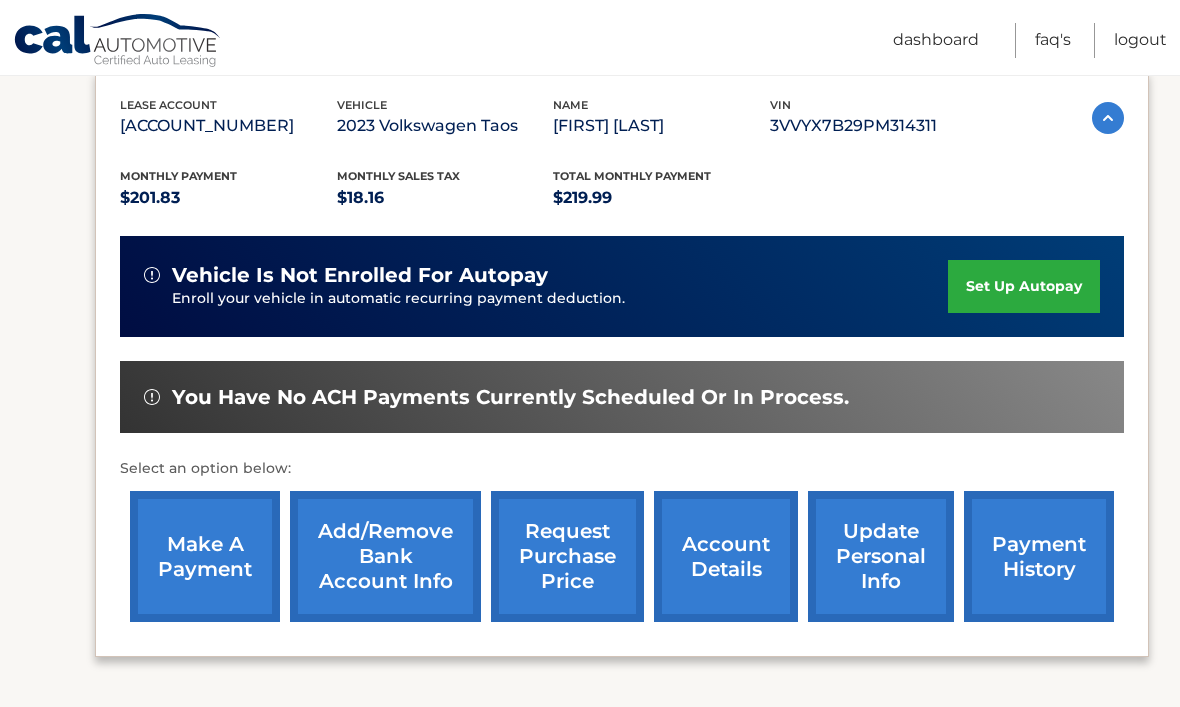 click on "make a payment" at bounding box center (205, 556) 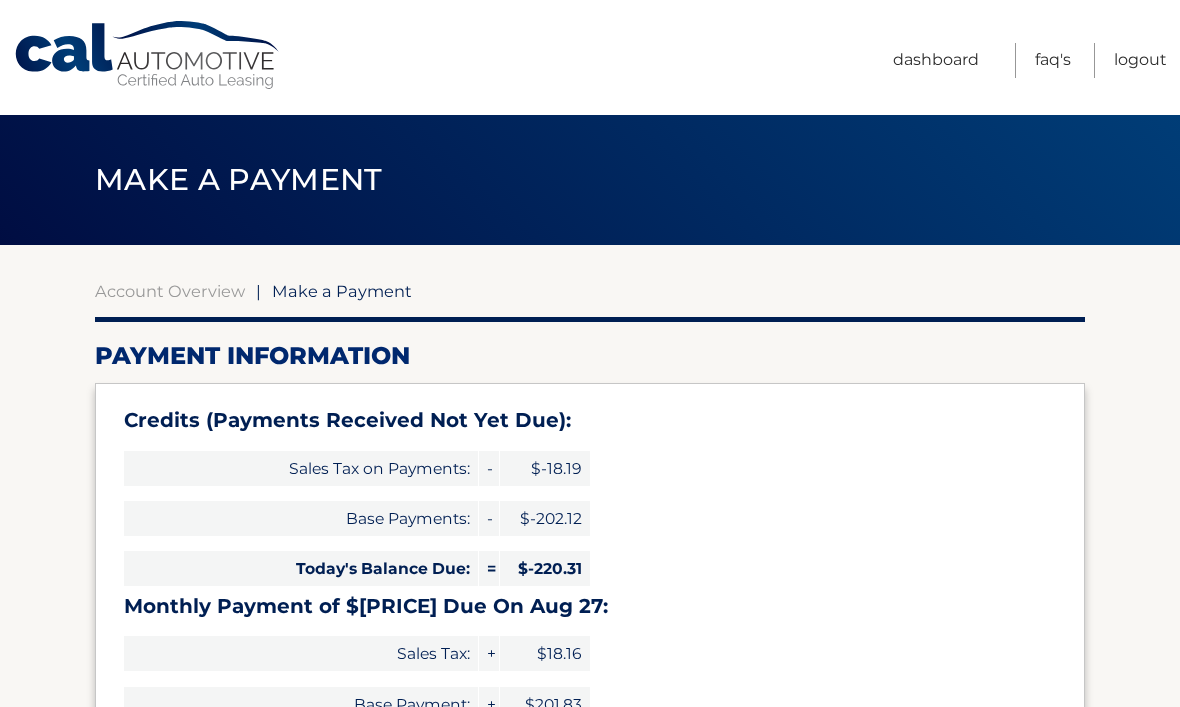 select on "NmI0OWM3MDgtM2IyOS00OGU5LWE3ZTEtYTcxN2U2MDdkMzc2" 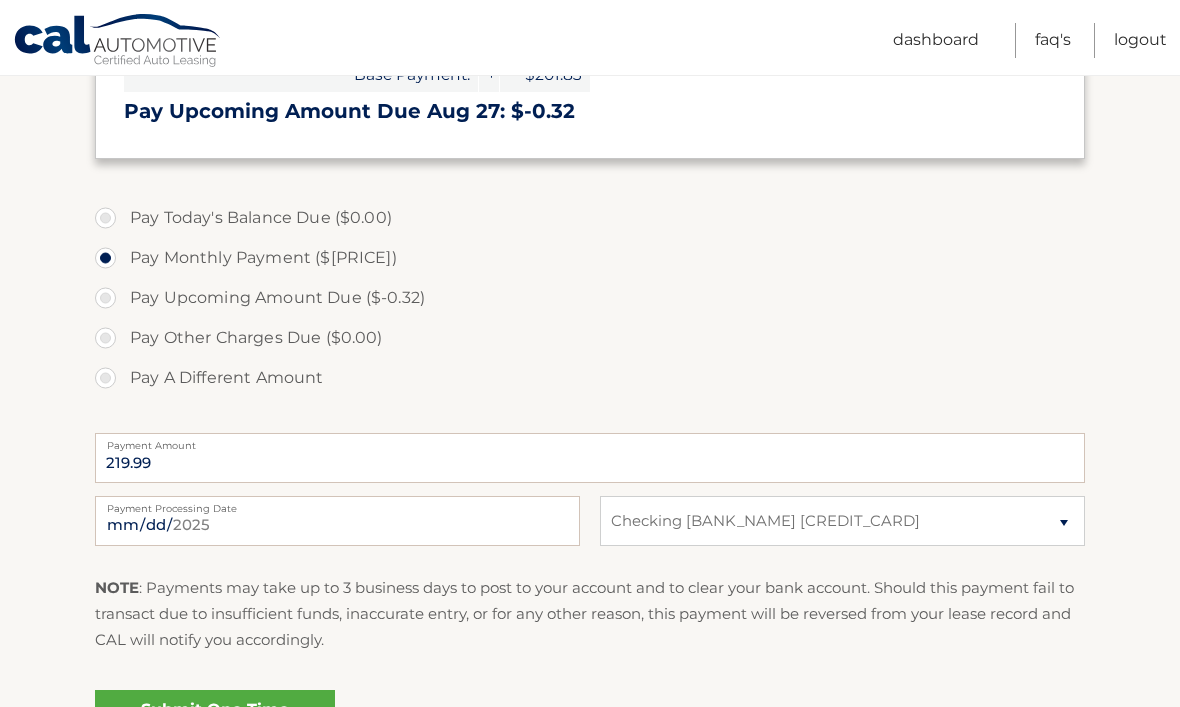 scroll, scrollTop: 630, scrollLeft: 0, axis: vertical 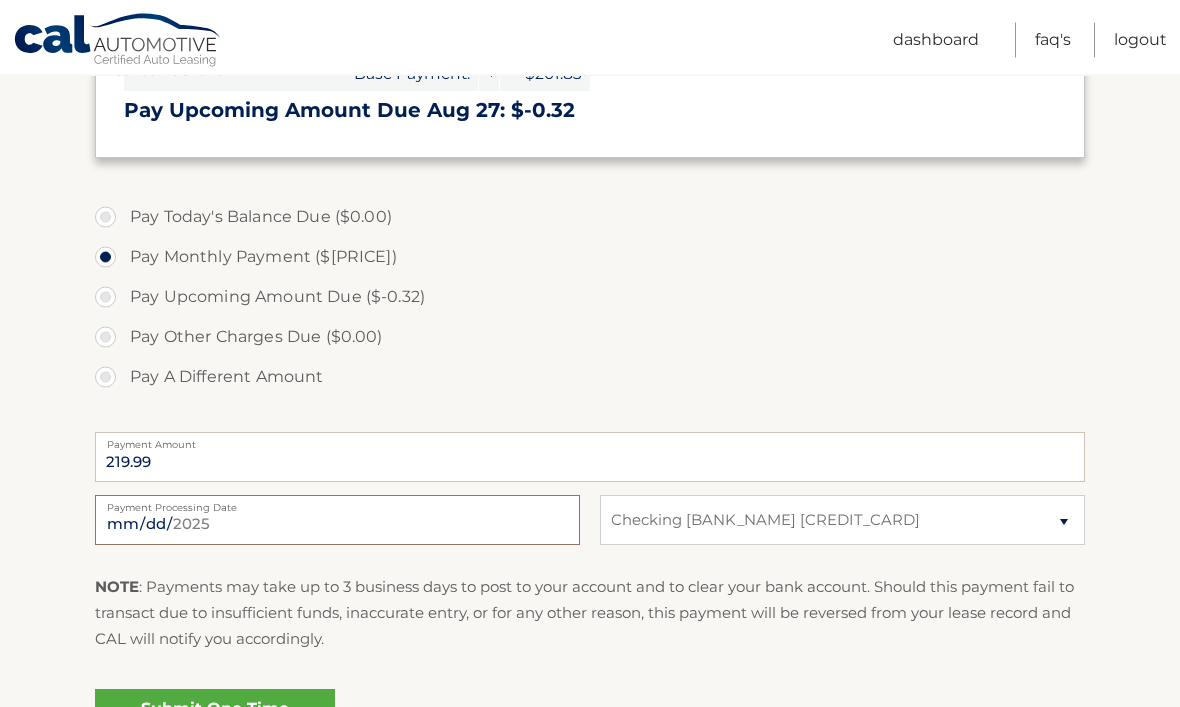 click on "[DATE]" at bounding box center (337, 521) 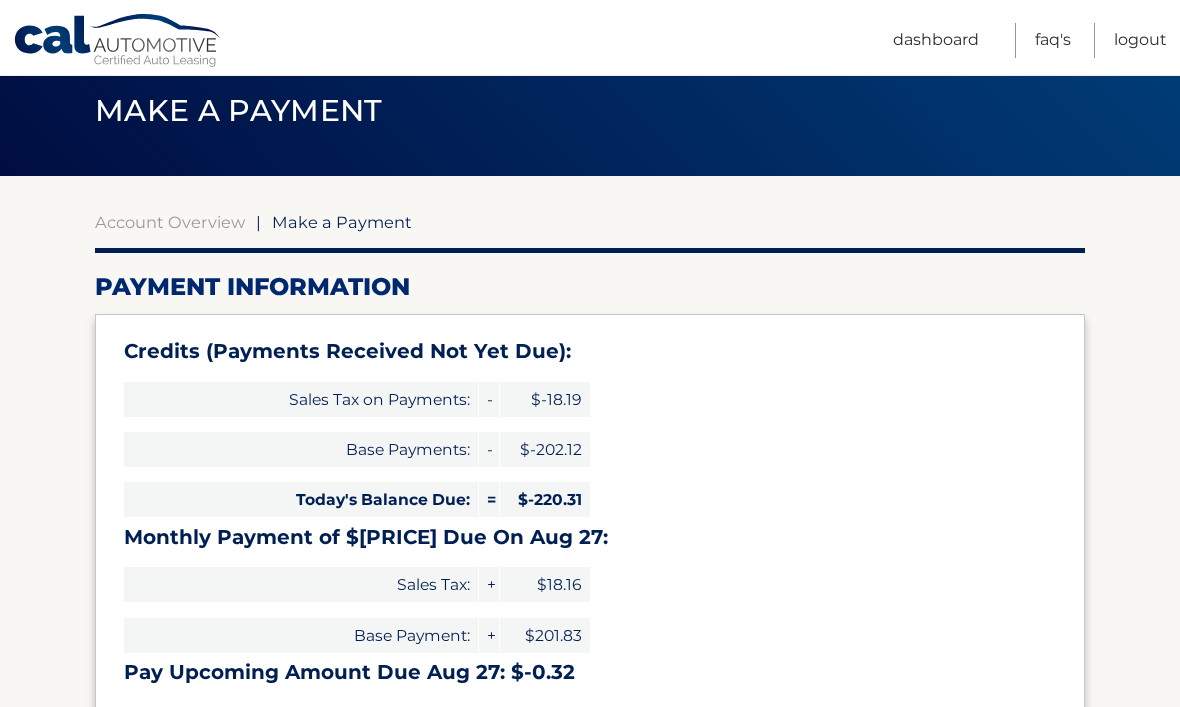 scroll, scrollTop: 0, scrollLeft: 0, axis: both 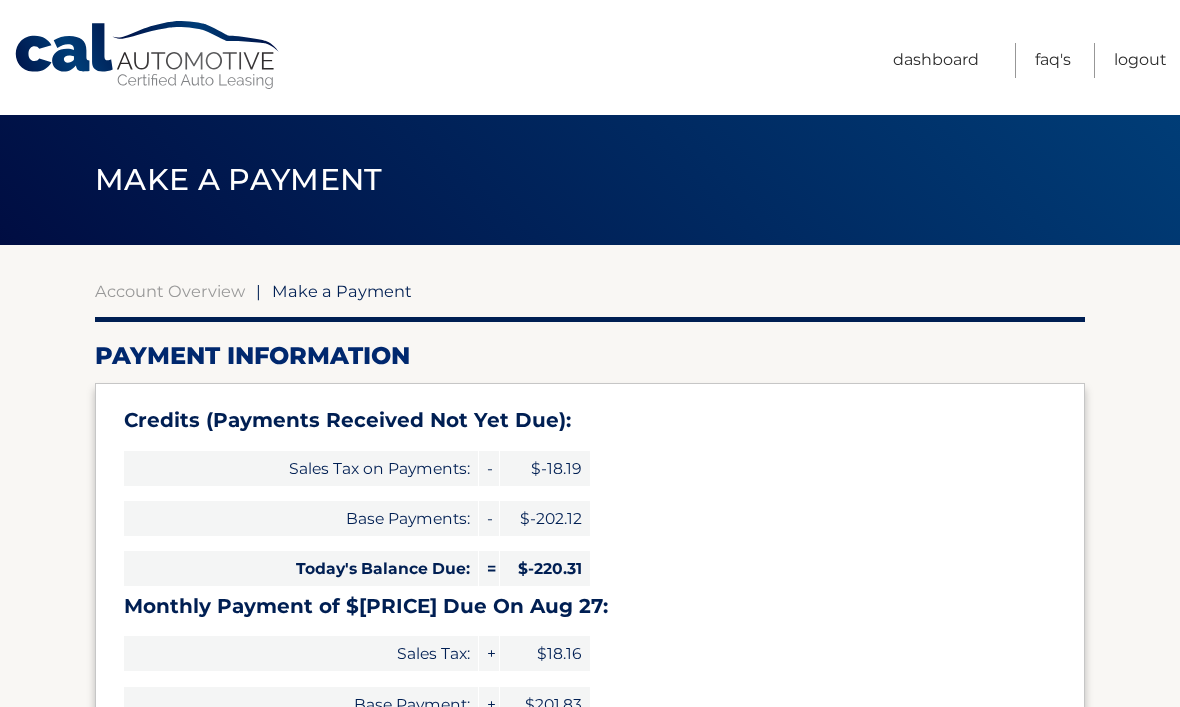 click on "Dashboard" at bounding box center (936, 60) 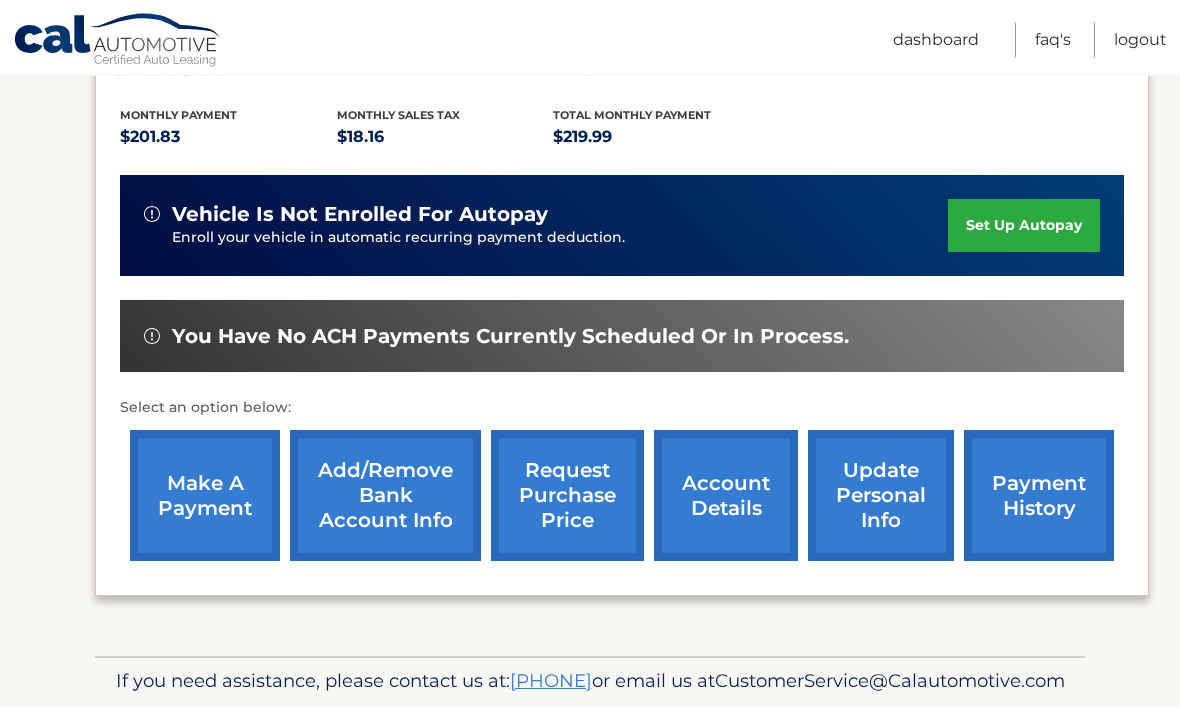 scroll, scrollTop: 406, scrollLeft: 0, axis: vertical 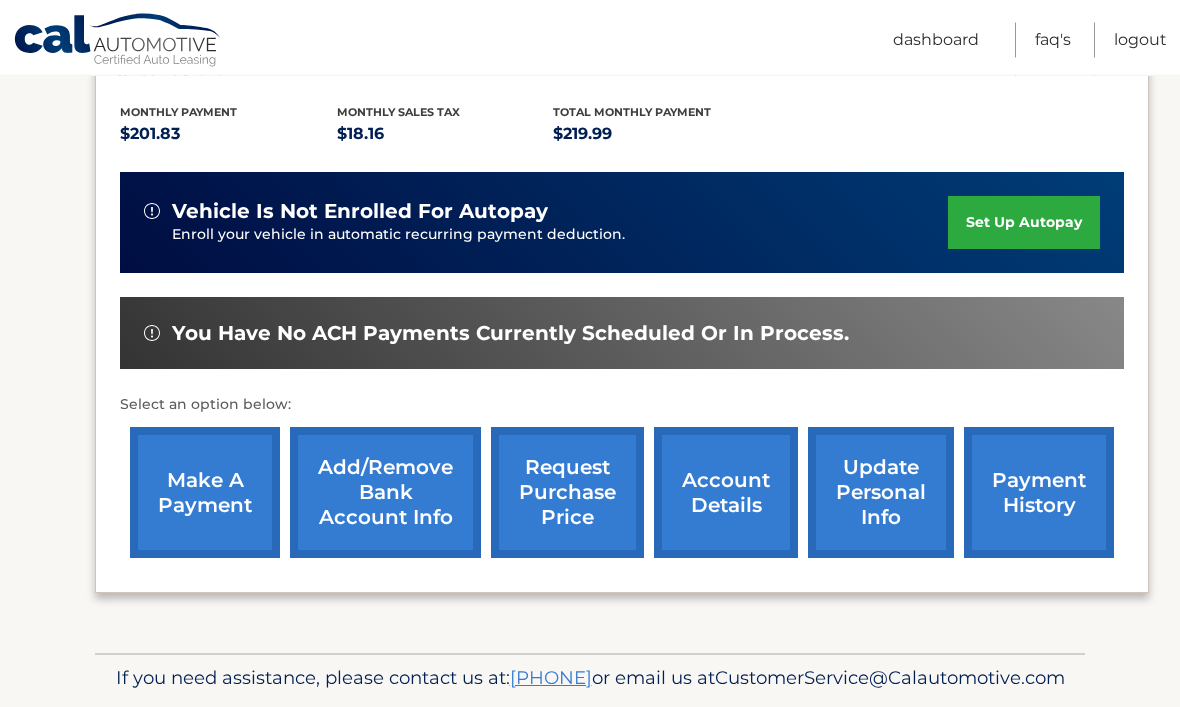 click on "account details" at bounding box center (726, 493) 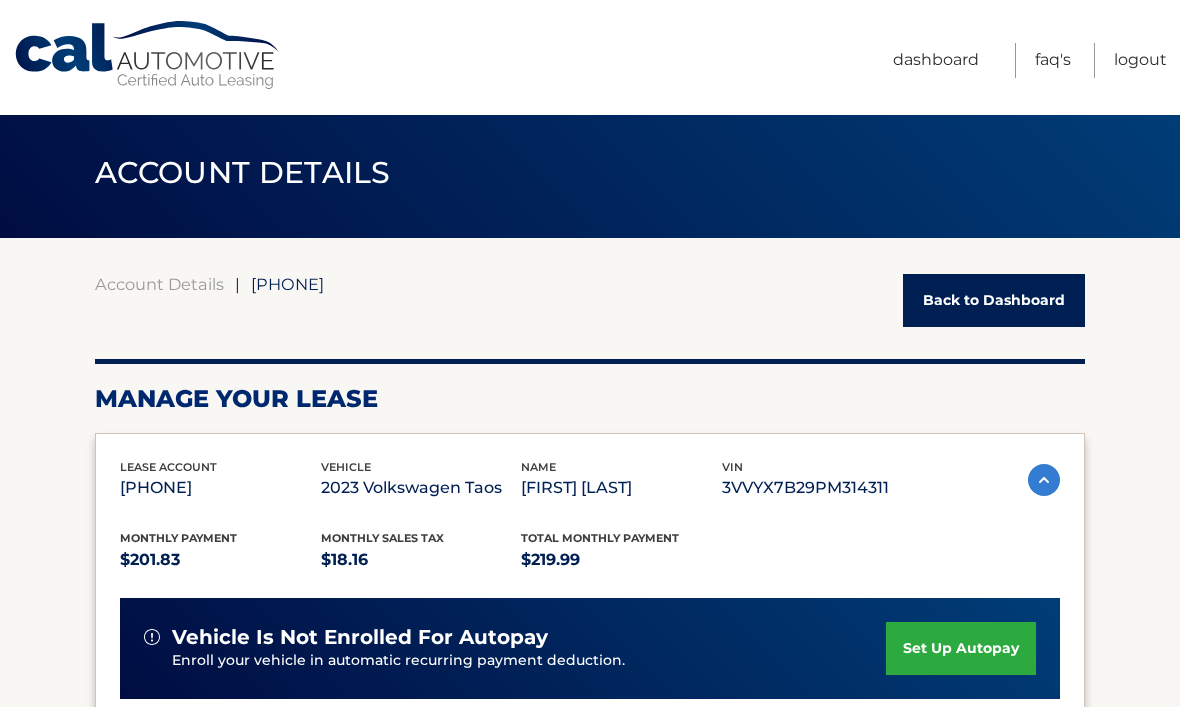 scroll, scrollTop: 6, scrollLeft: 0, axis: vertical 